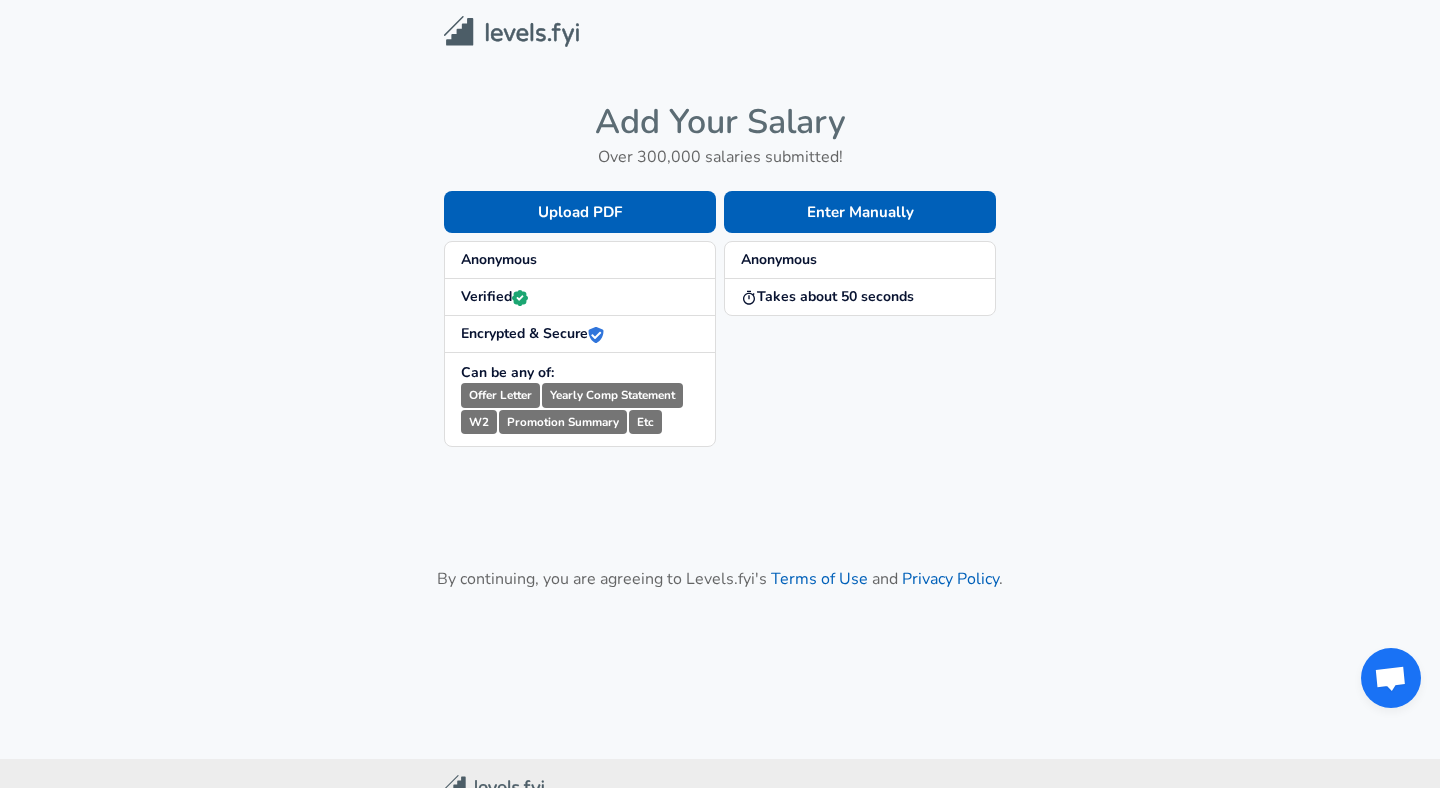 scroll, scrollTop: 0, scrollLeft: 0, axis: both 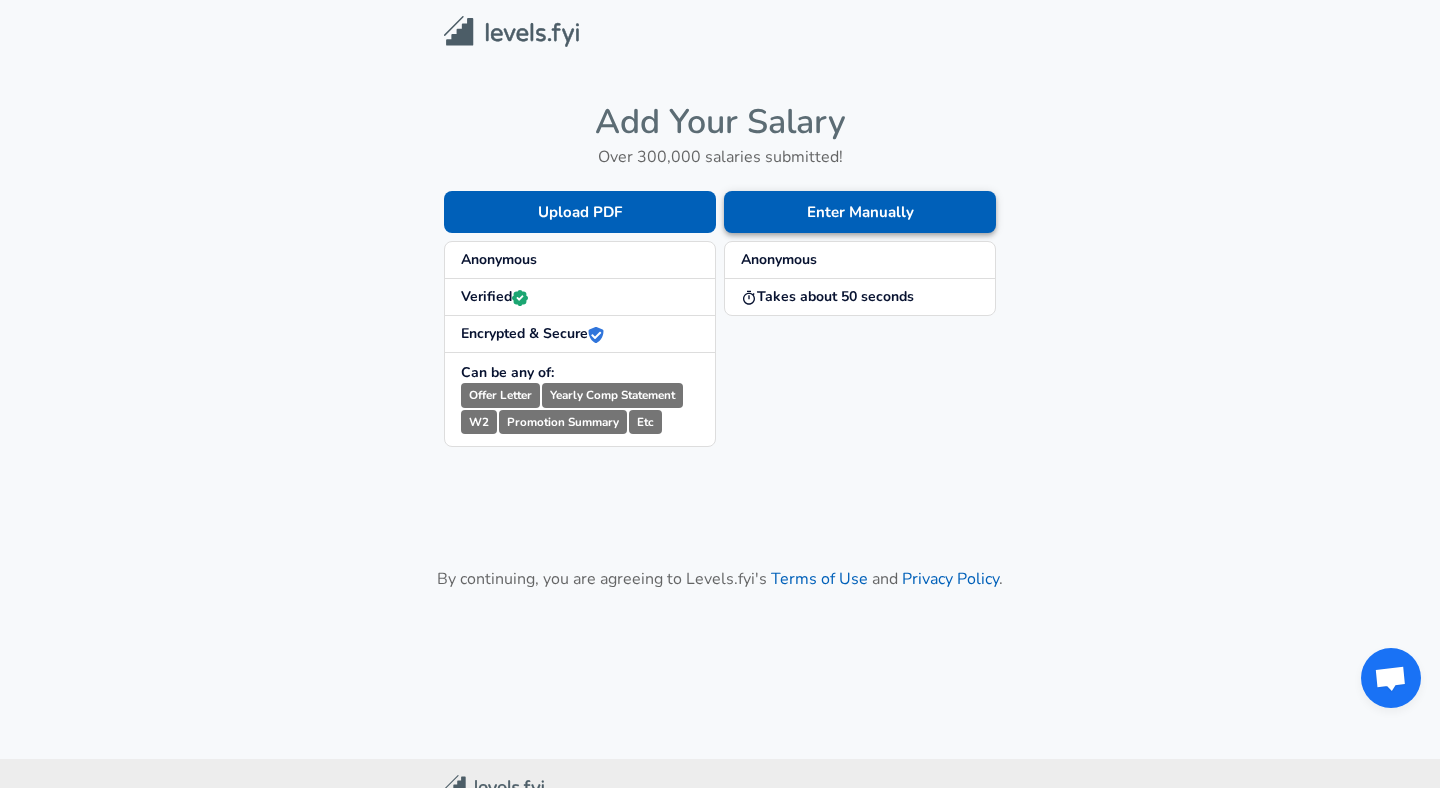 click on "Enter Manually" at bounding box center (860, 212) 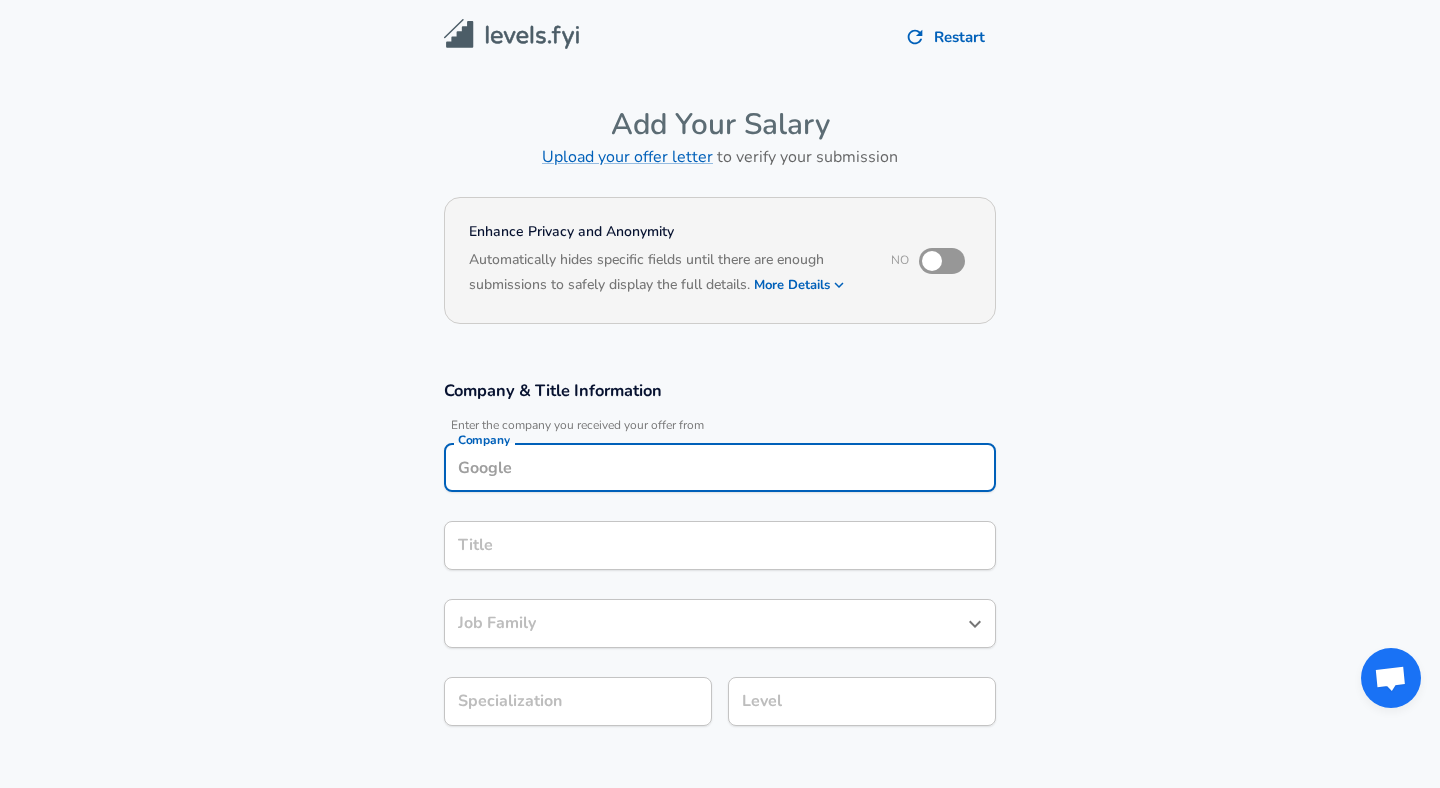 scroll, scrollTop: 20, scrollLeft: 0, axis: vertical 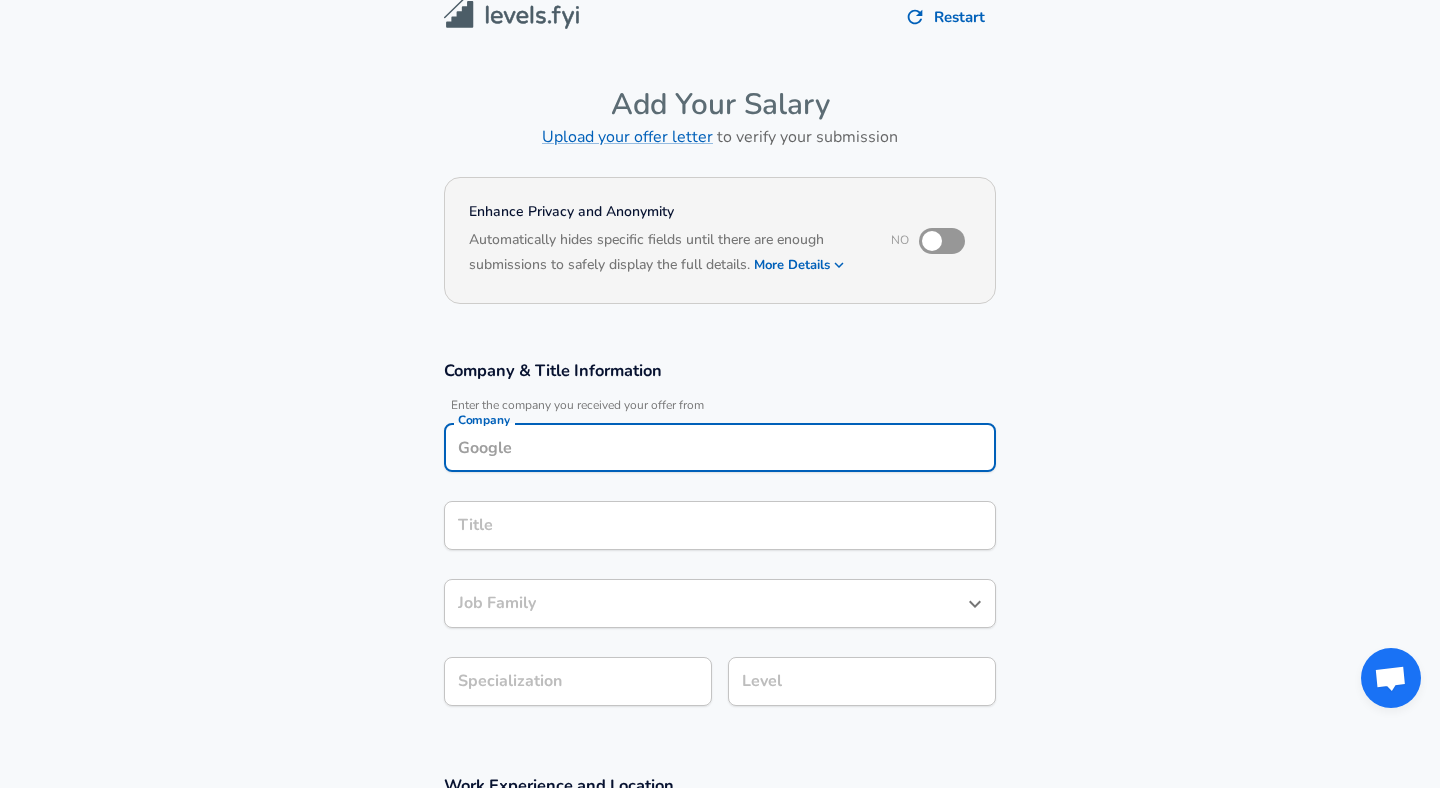 click on "Company" at bounding box center [720, 447] 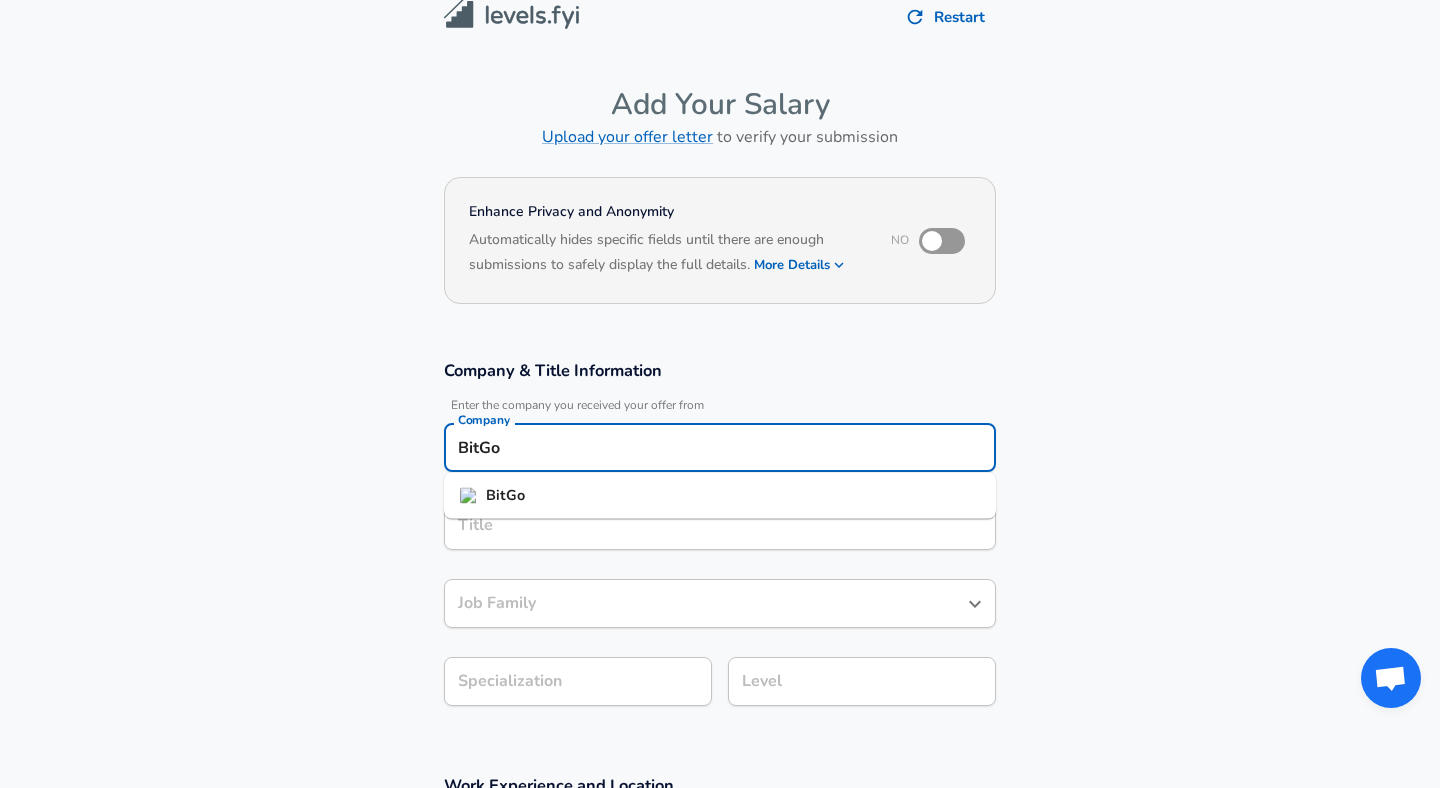 click on "BitGo" at bounding box center (720, 496) 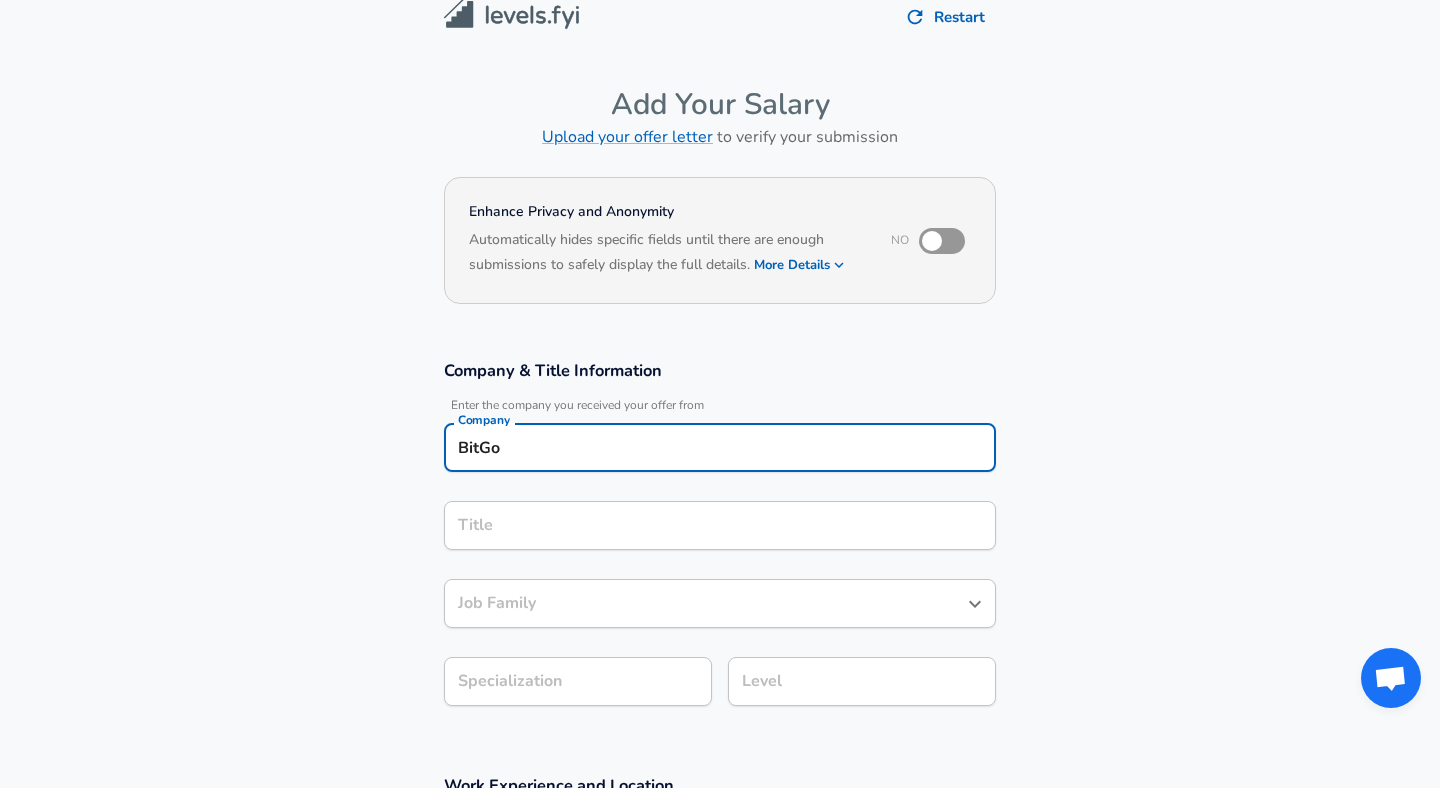 type on "BitGo" 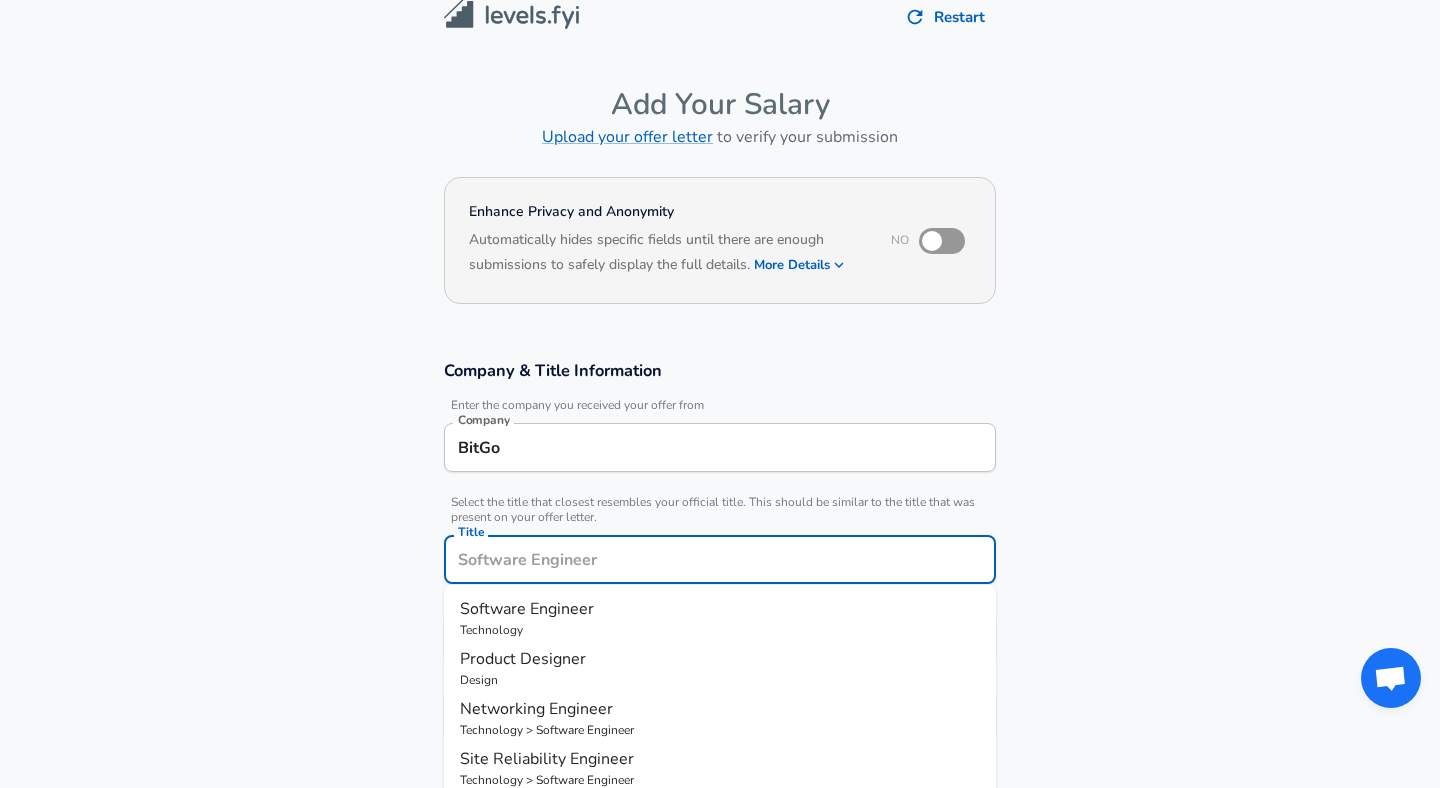 click on "Title" at bounding box center (720, 559) 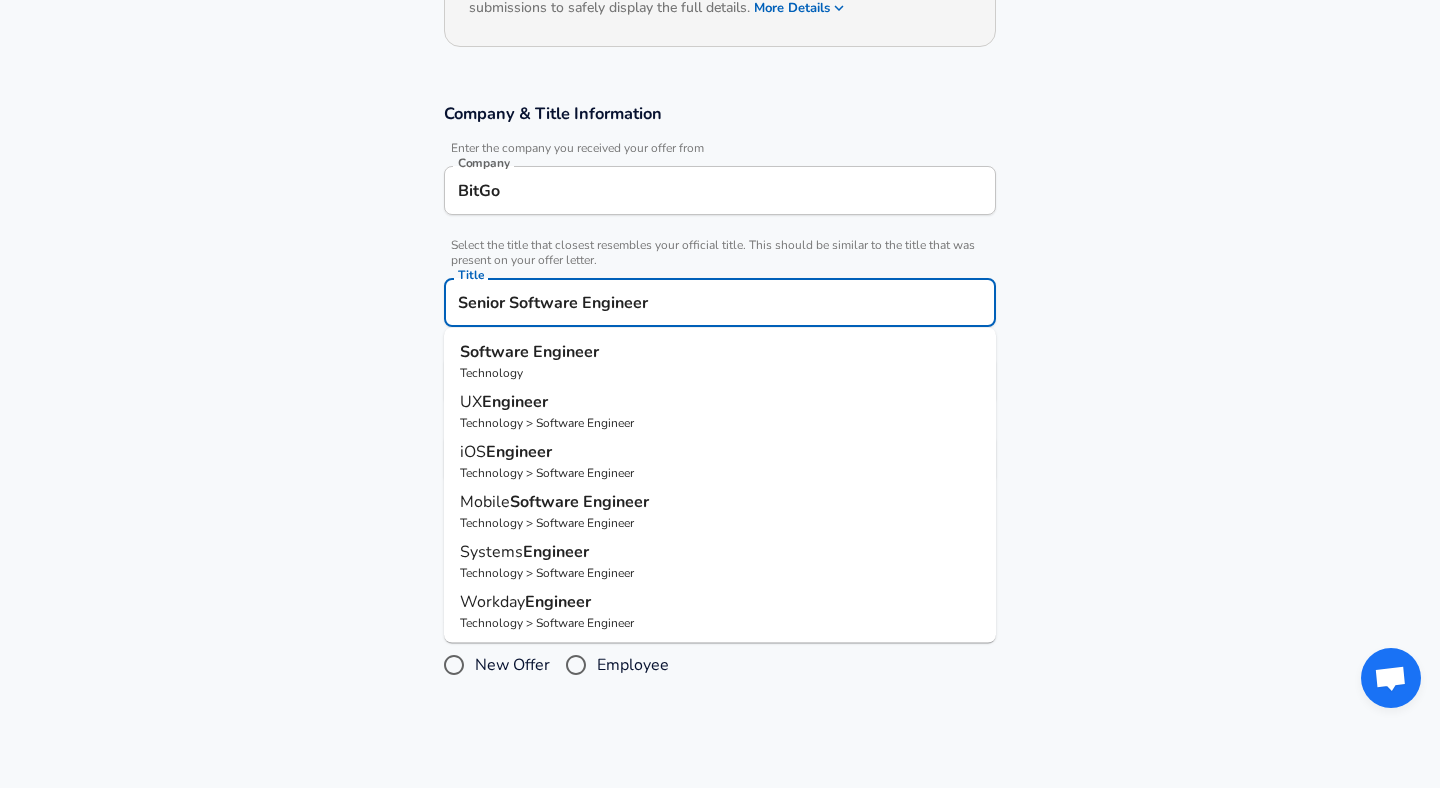 scroll, scrollTop: 283, scrollLeft: 0, axis: vertical 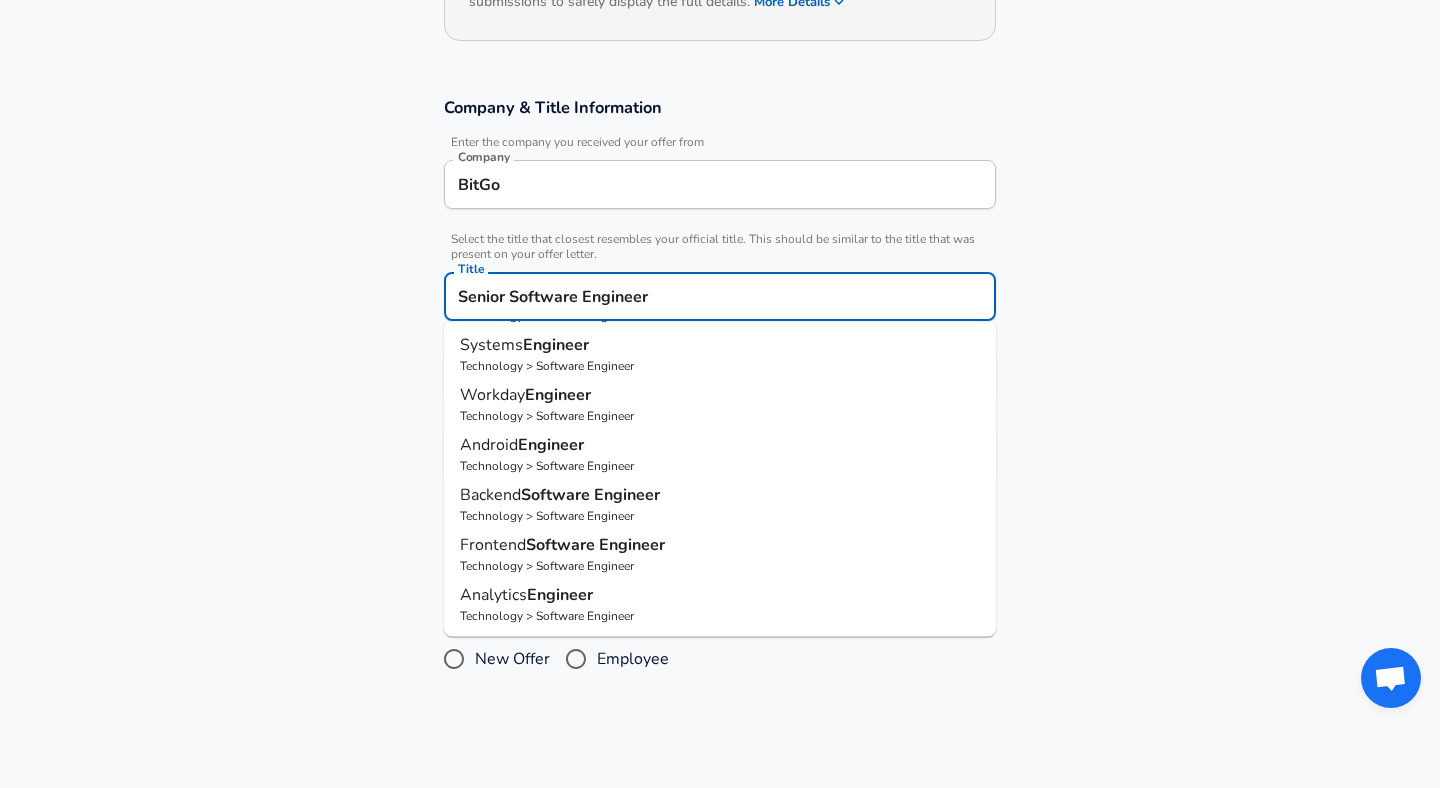click on "Technology > Software Engineer" at bounding box center [720, 516] 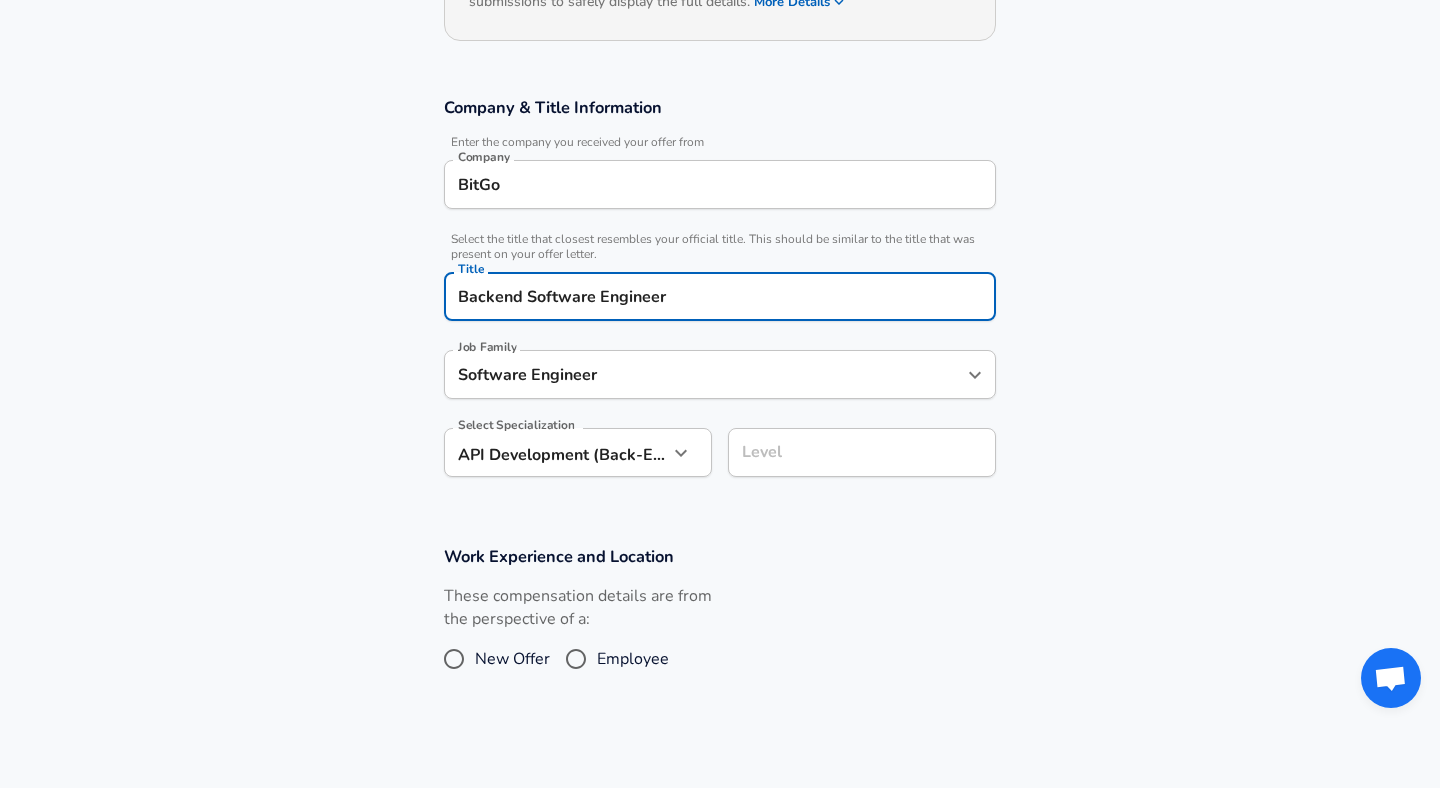 type on "Backend Software Engineer" 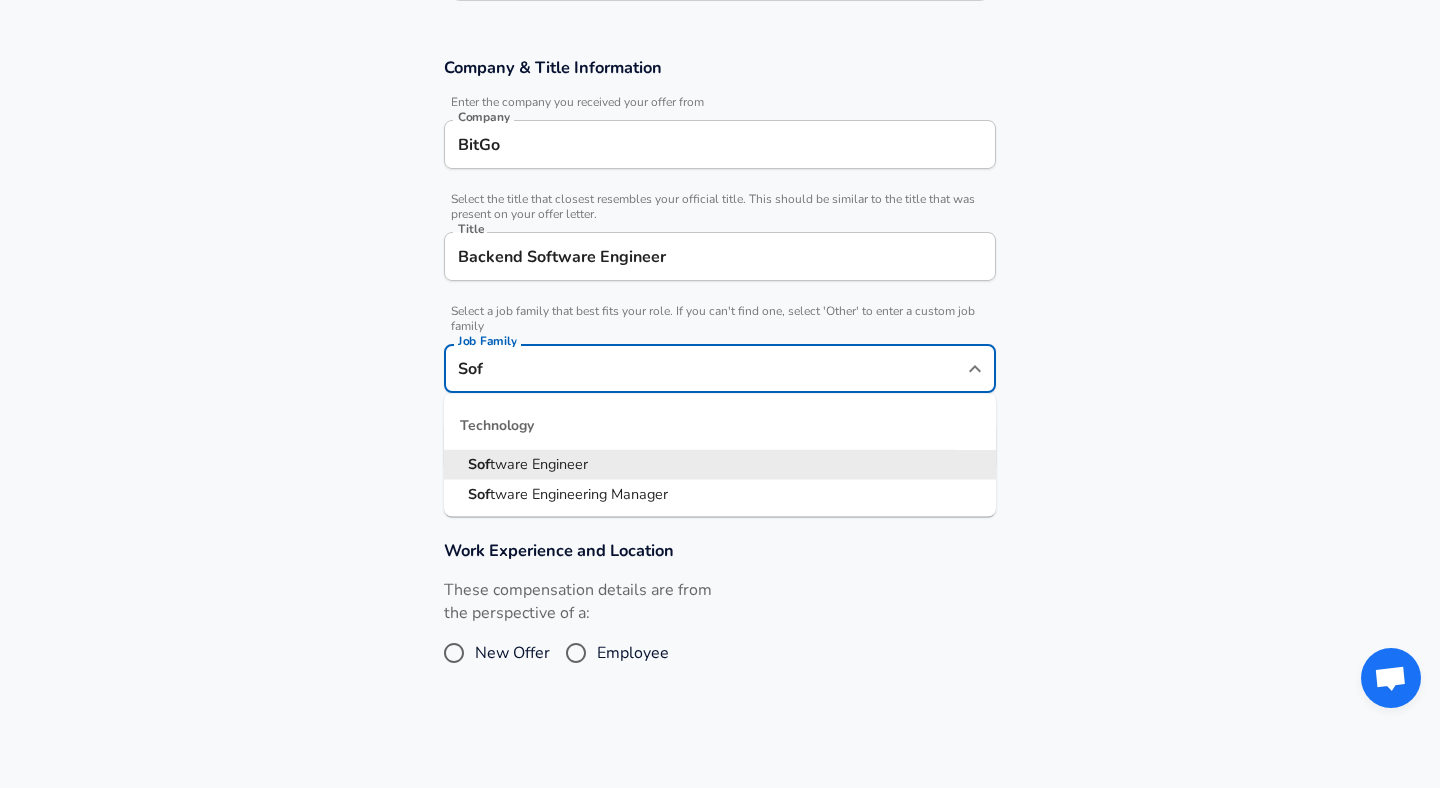 type on "Software Engineer" 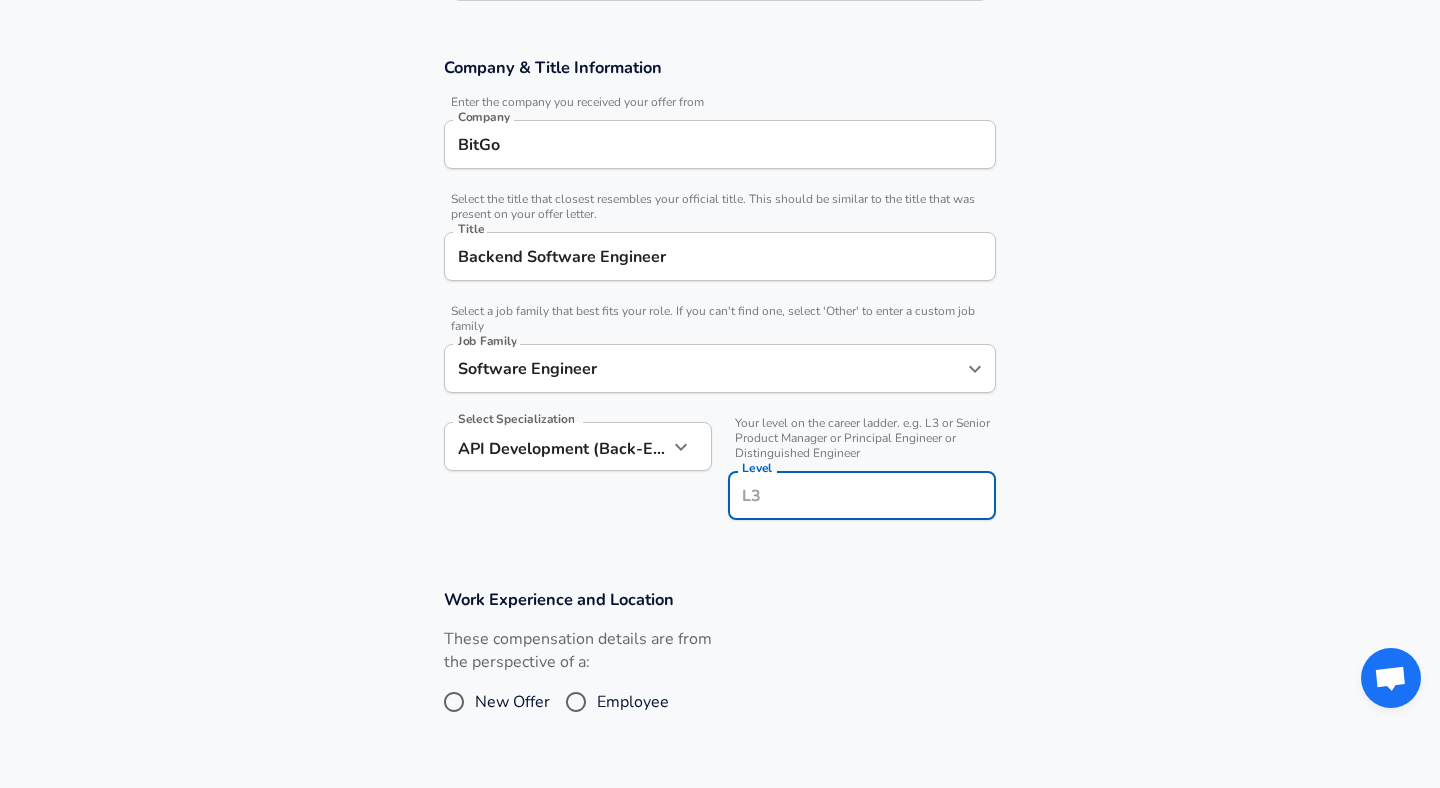 scroll, scrollTop: 363, scrollLeft: 0, axis: vertical 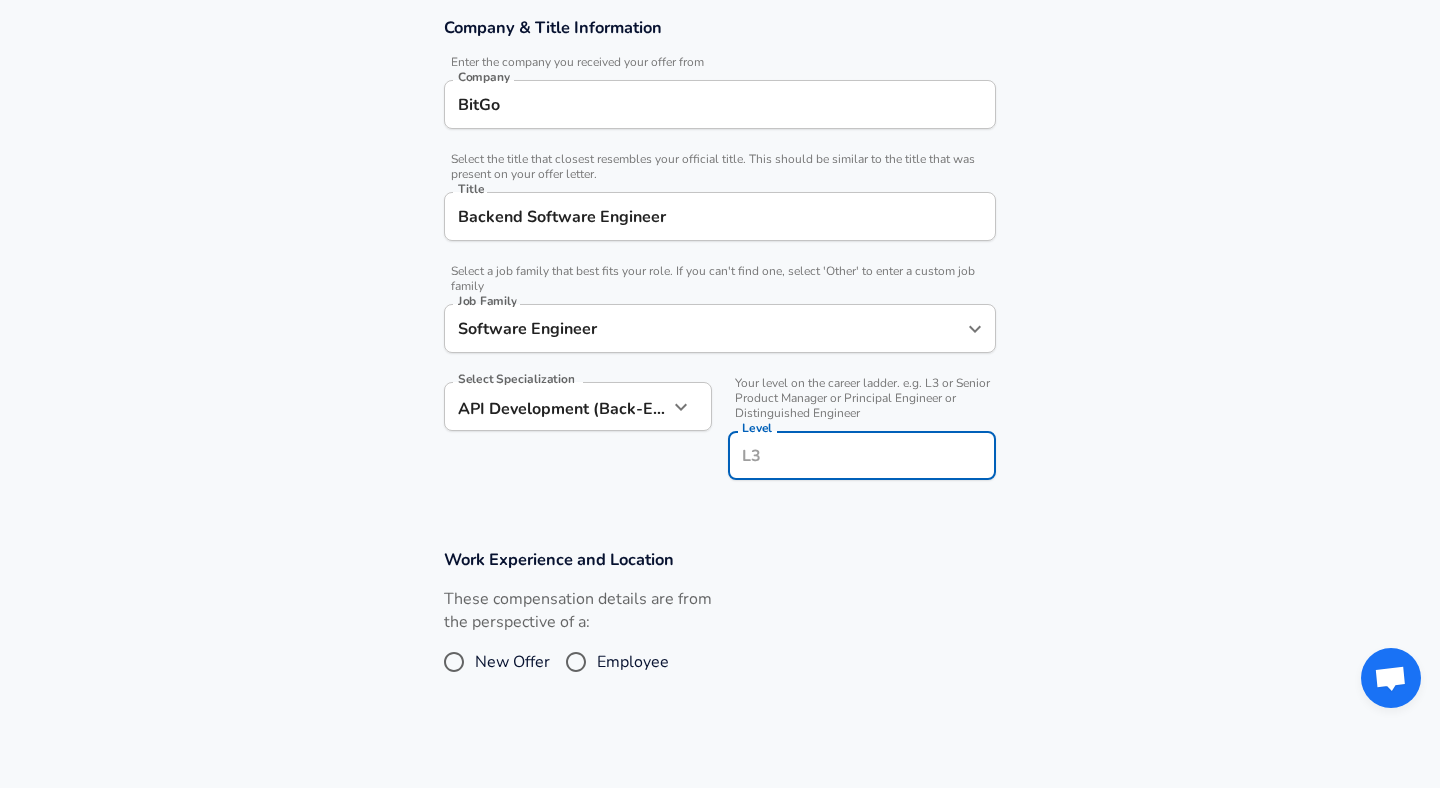 click on "Level" at bounding box center (862, 455) 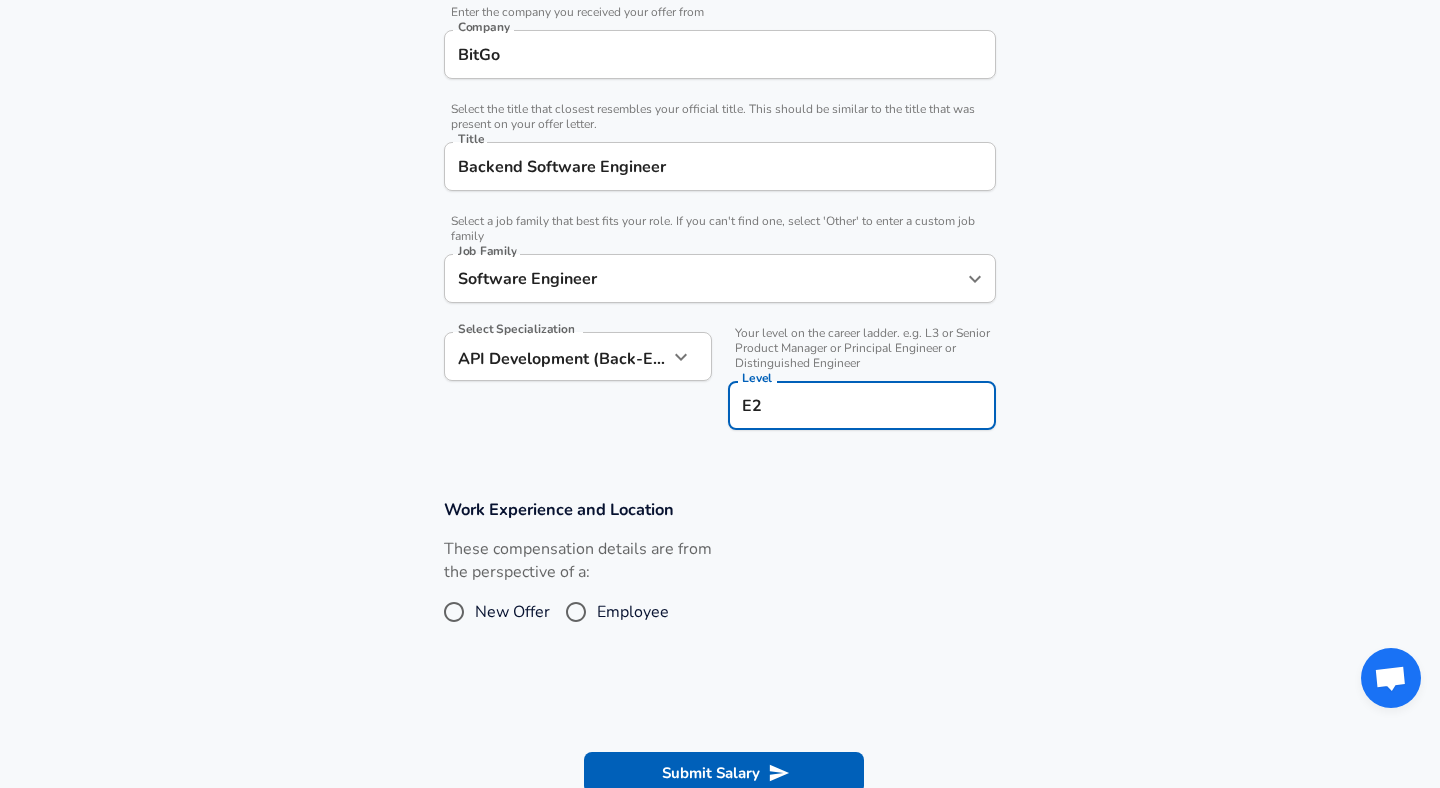 scroll, scrollTop: 421, scrollLeft: 0, axis: vertical 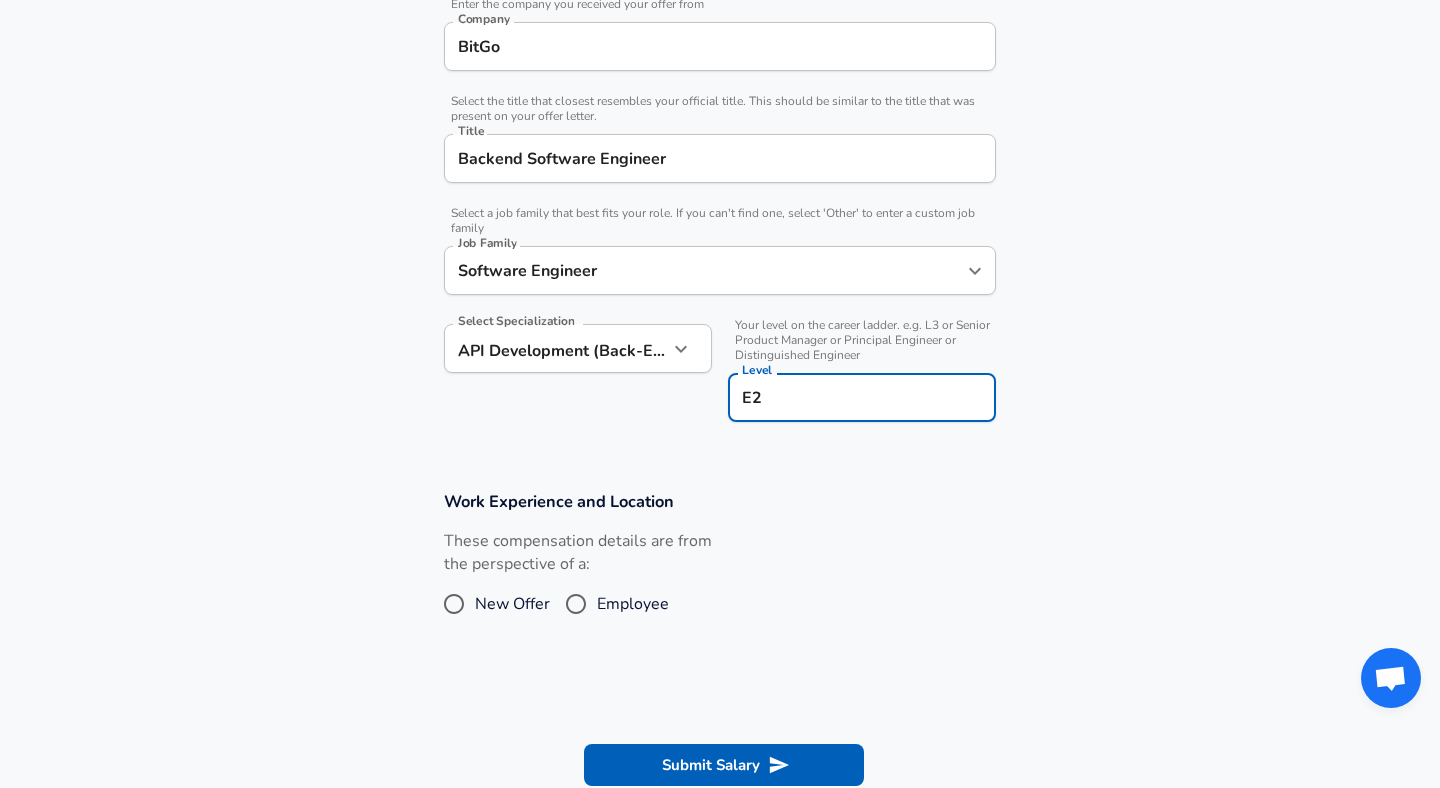 type on "E2" 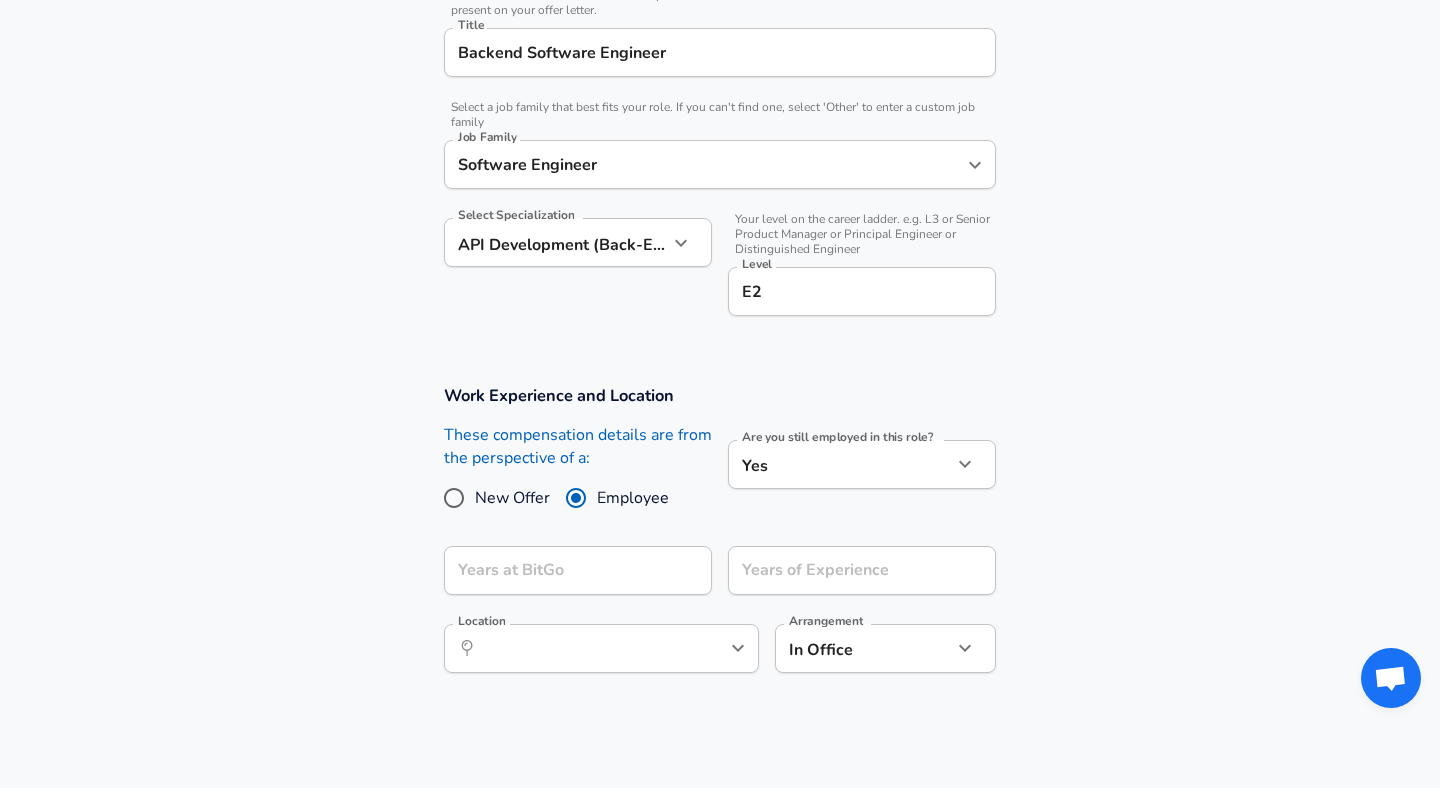 scroll, scrollTop: 528, scrollLeft: 0, axis: vertical 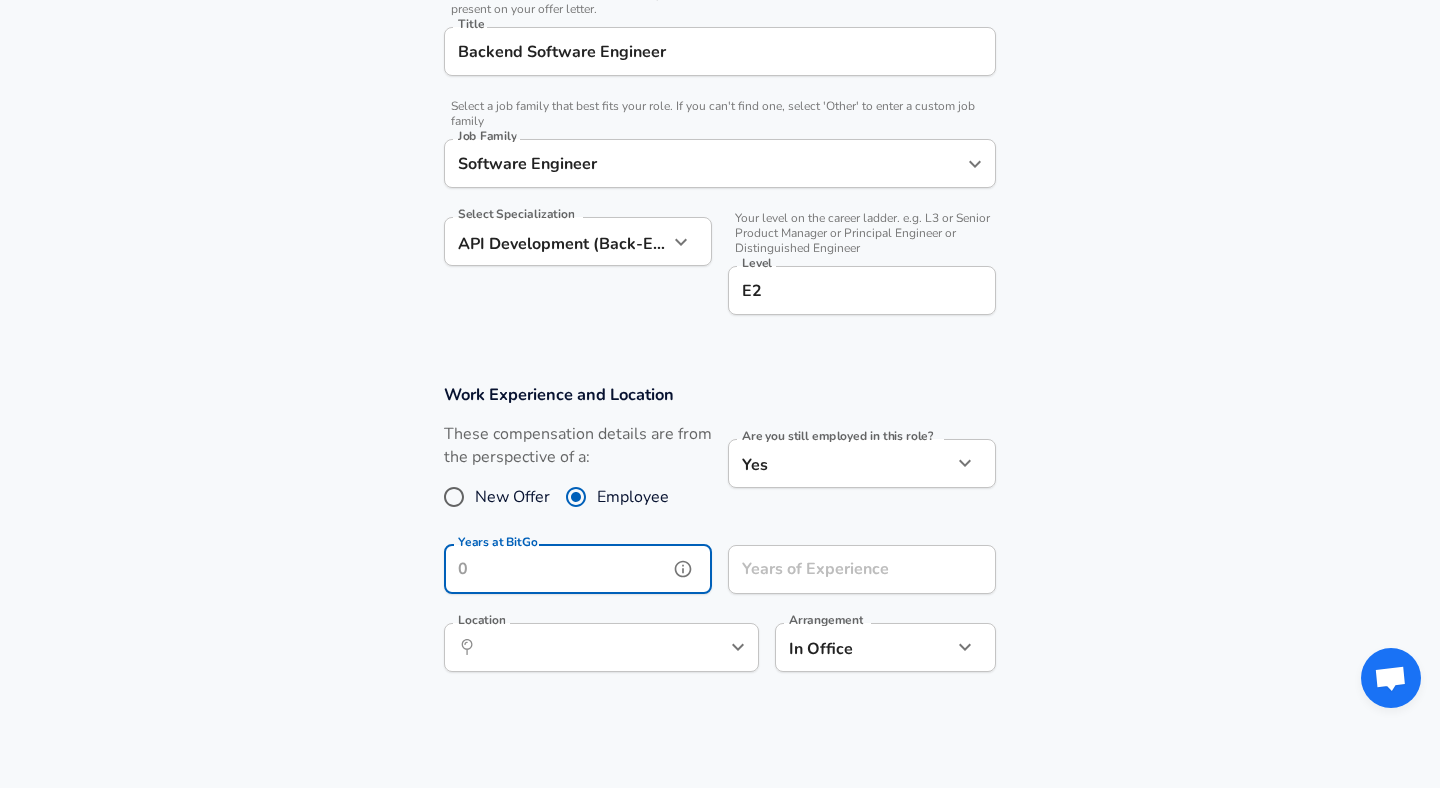 click on "Years at BitGo" at bounding box center (556, 569) 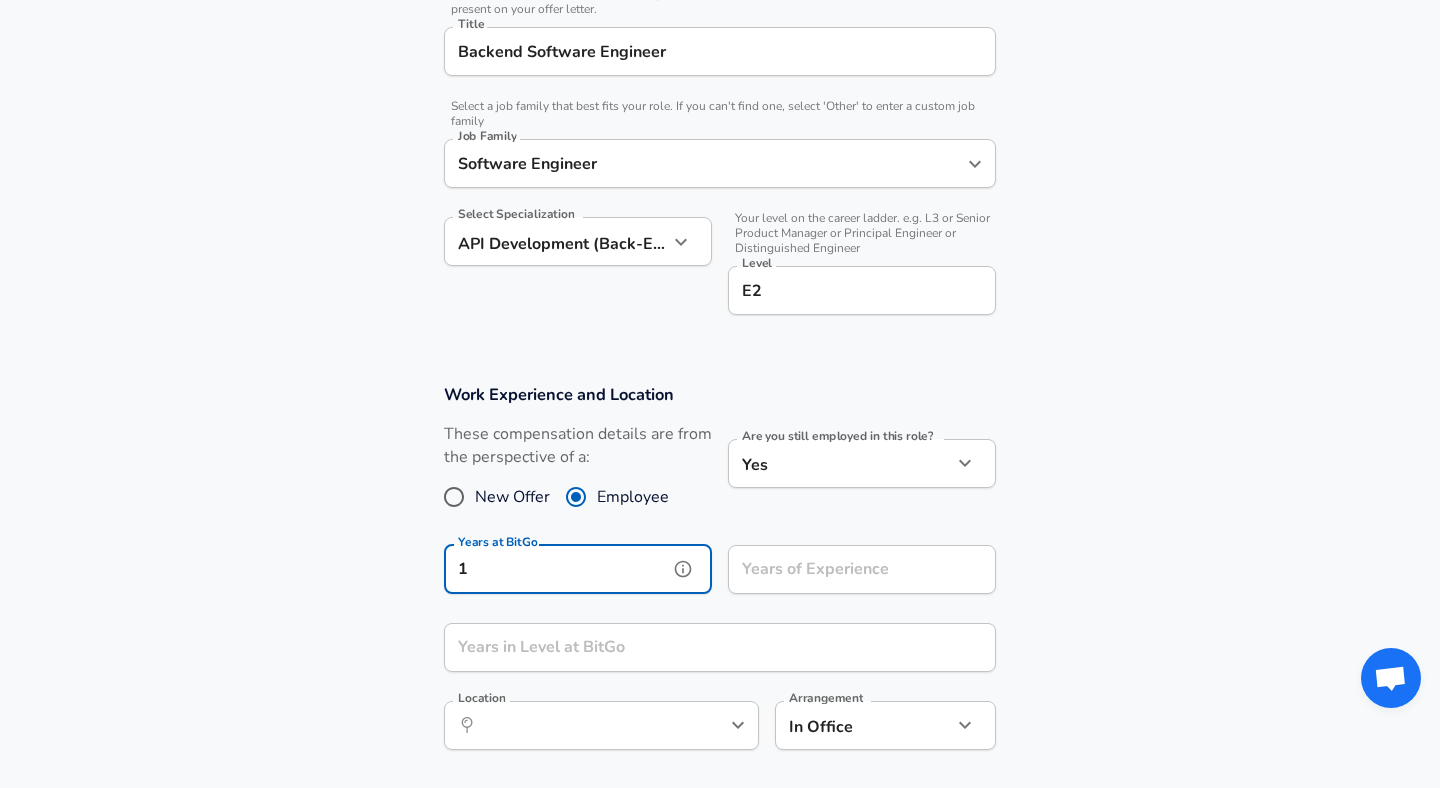 type on "1" 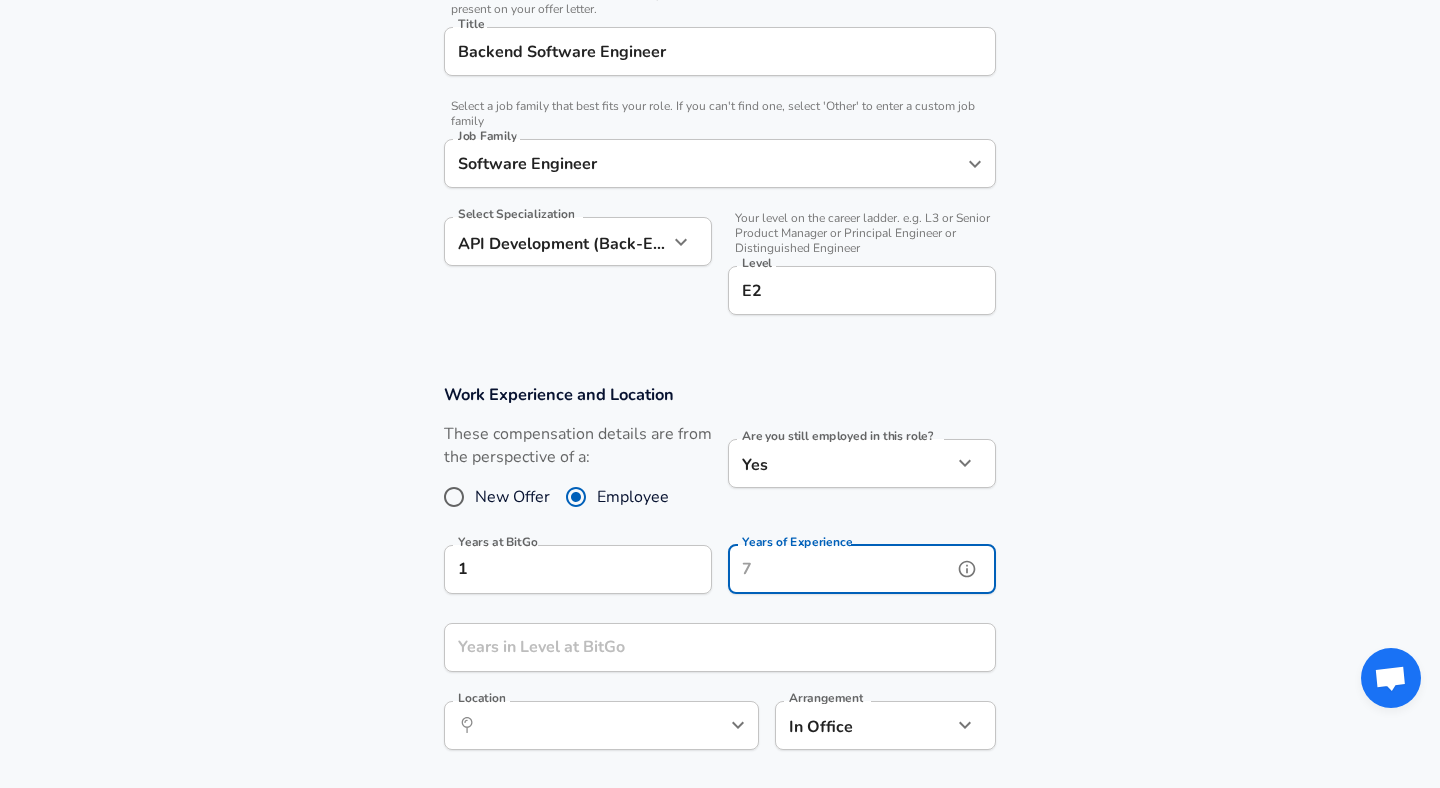 click on "Years of Experience" at bounding box center (840, 569) 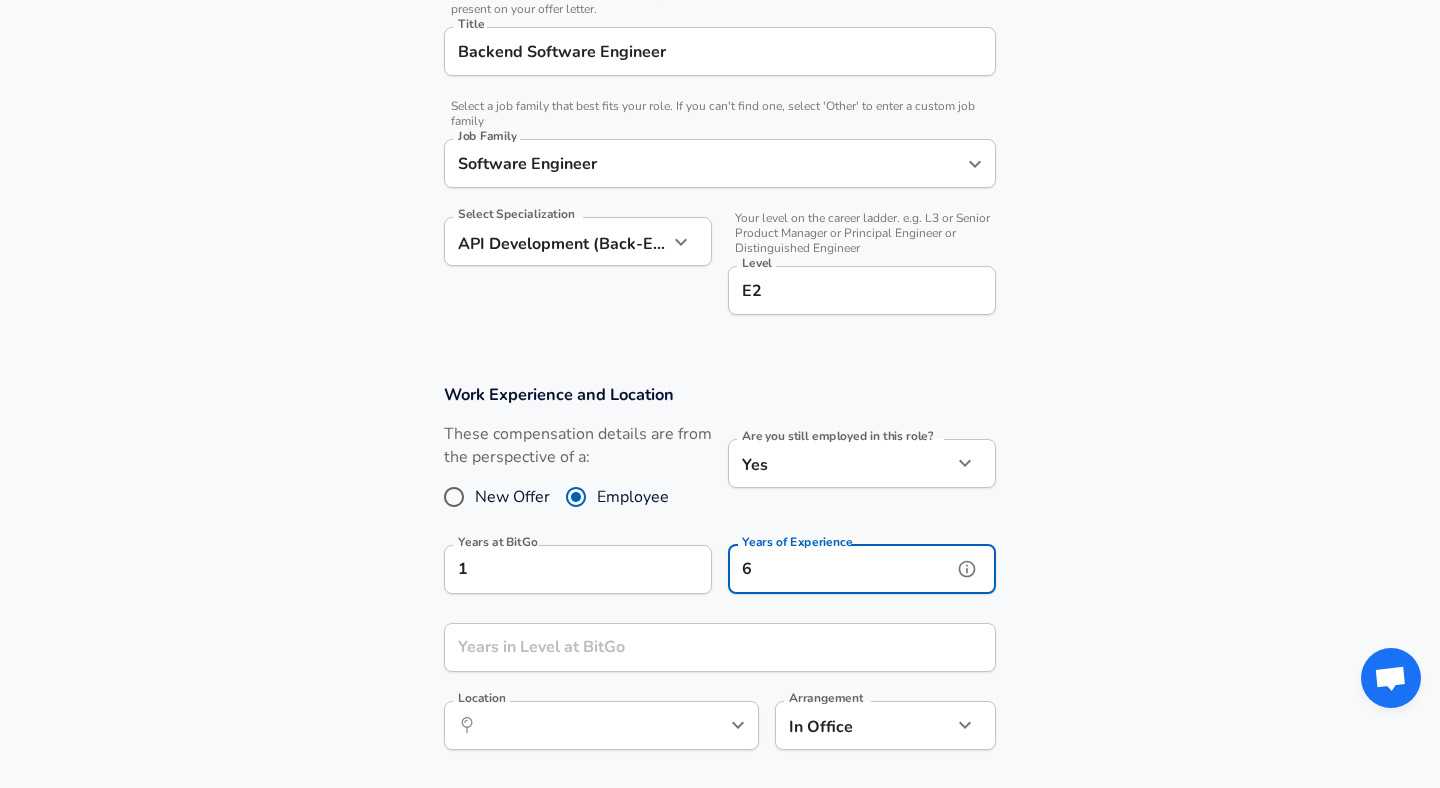 type on "6" 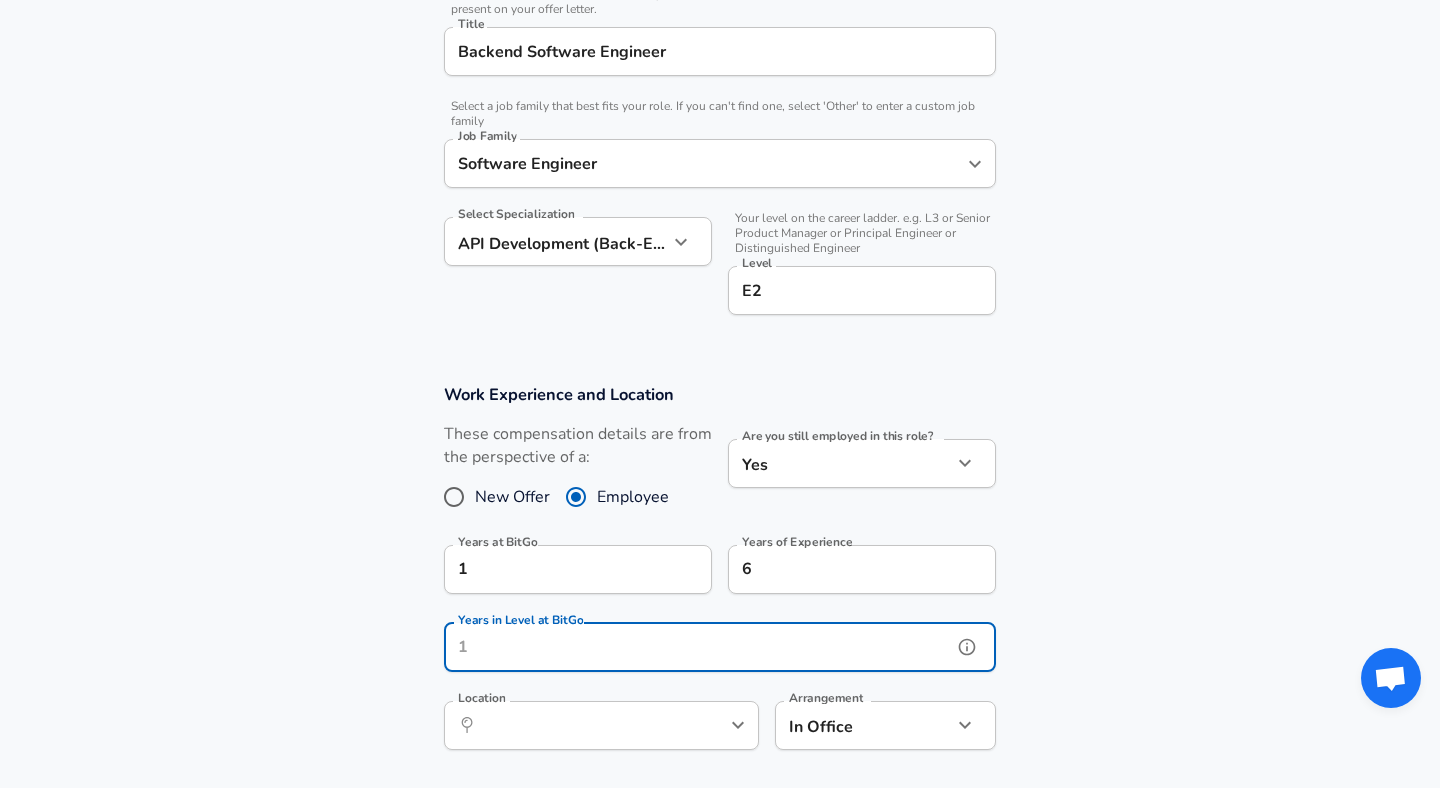 click on "Years in Level at BitGo" at bounding box center [698, 647] 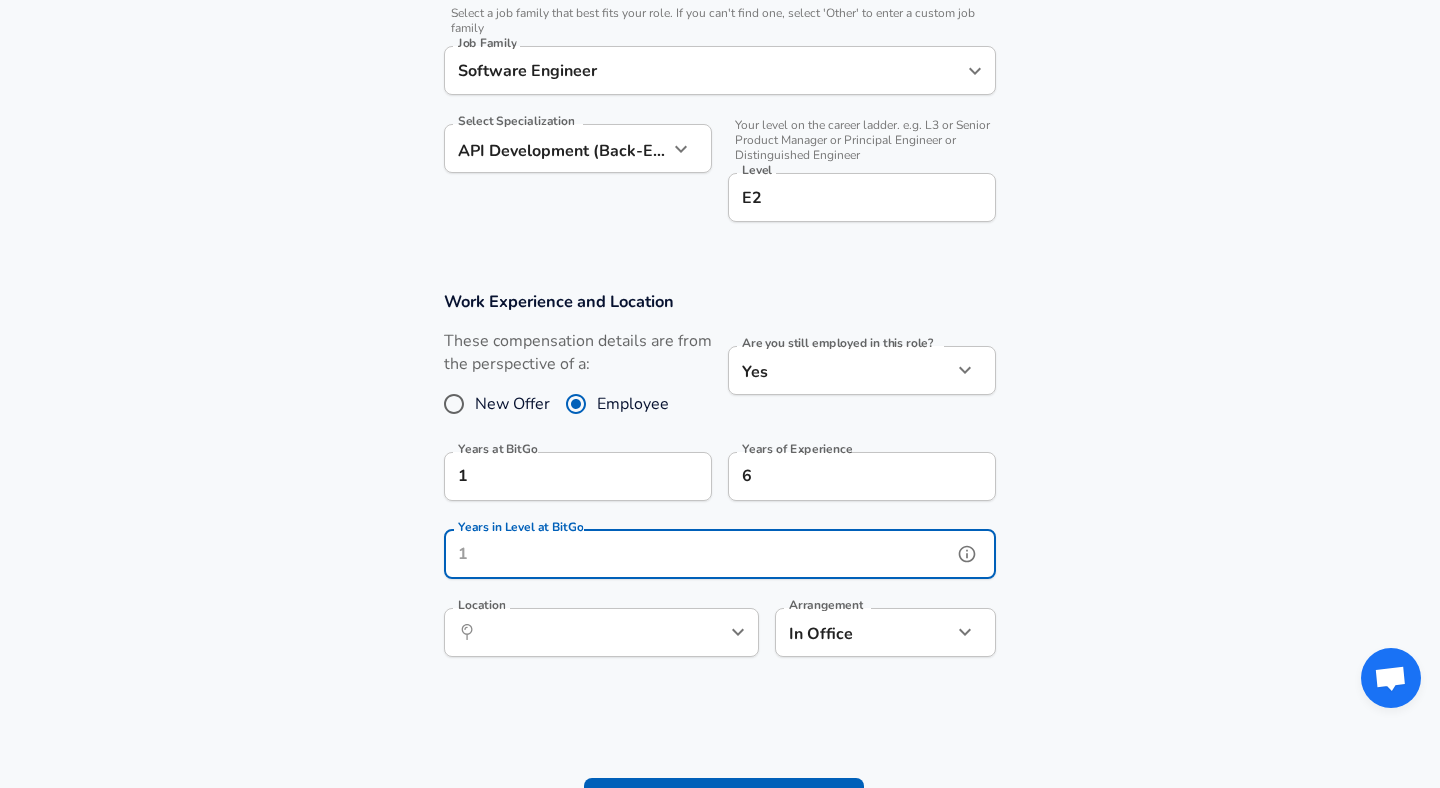 scroll, scrollTop: 622, scrollLeft: 0, axis: vertical 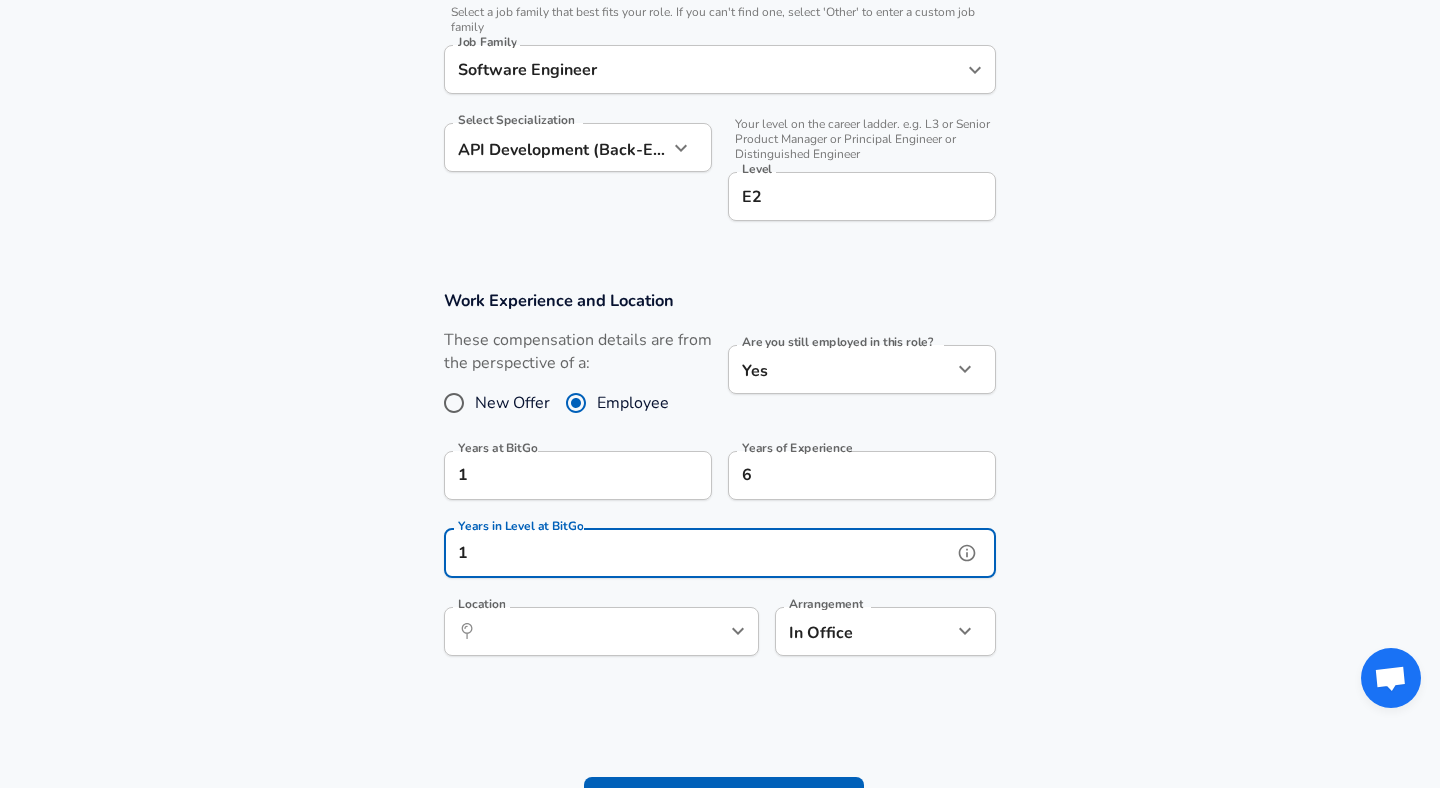 type on "1" 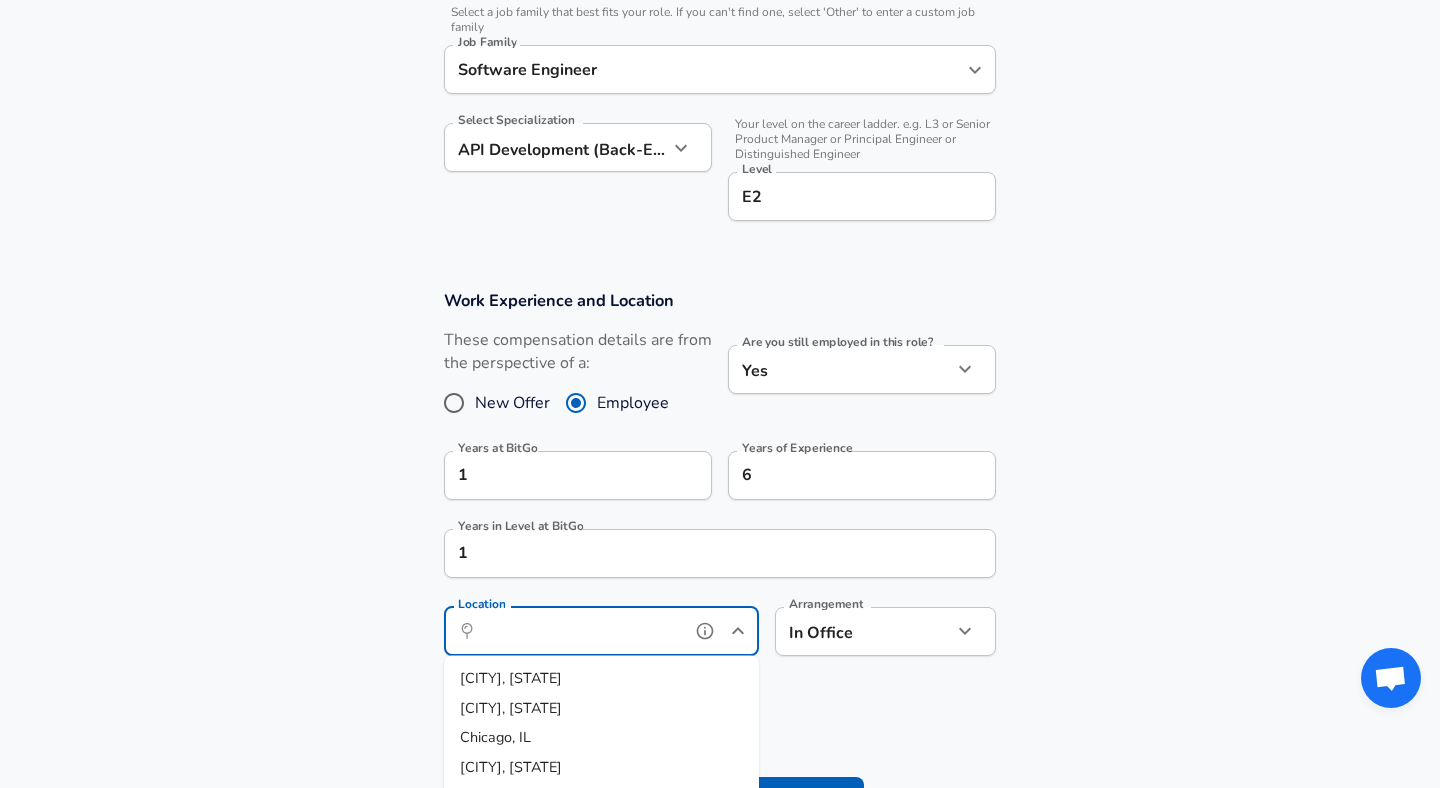 click on "Location" at bounding box center [579, 631] 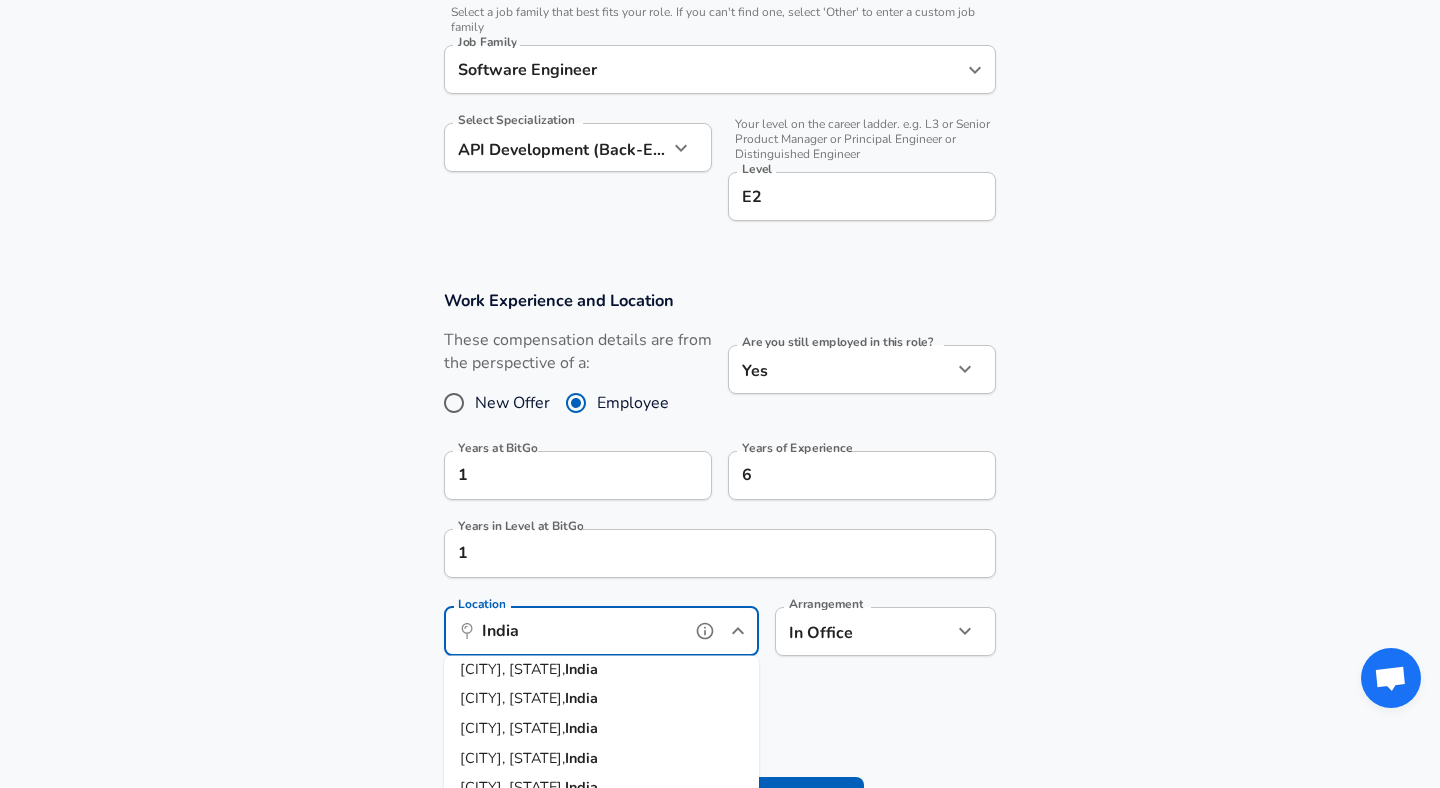scroll, scrollTop: 99, scrollLeft: 0, axis: vertical 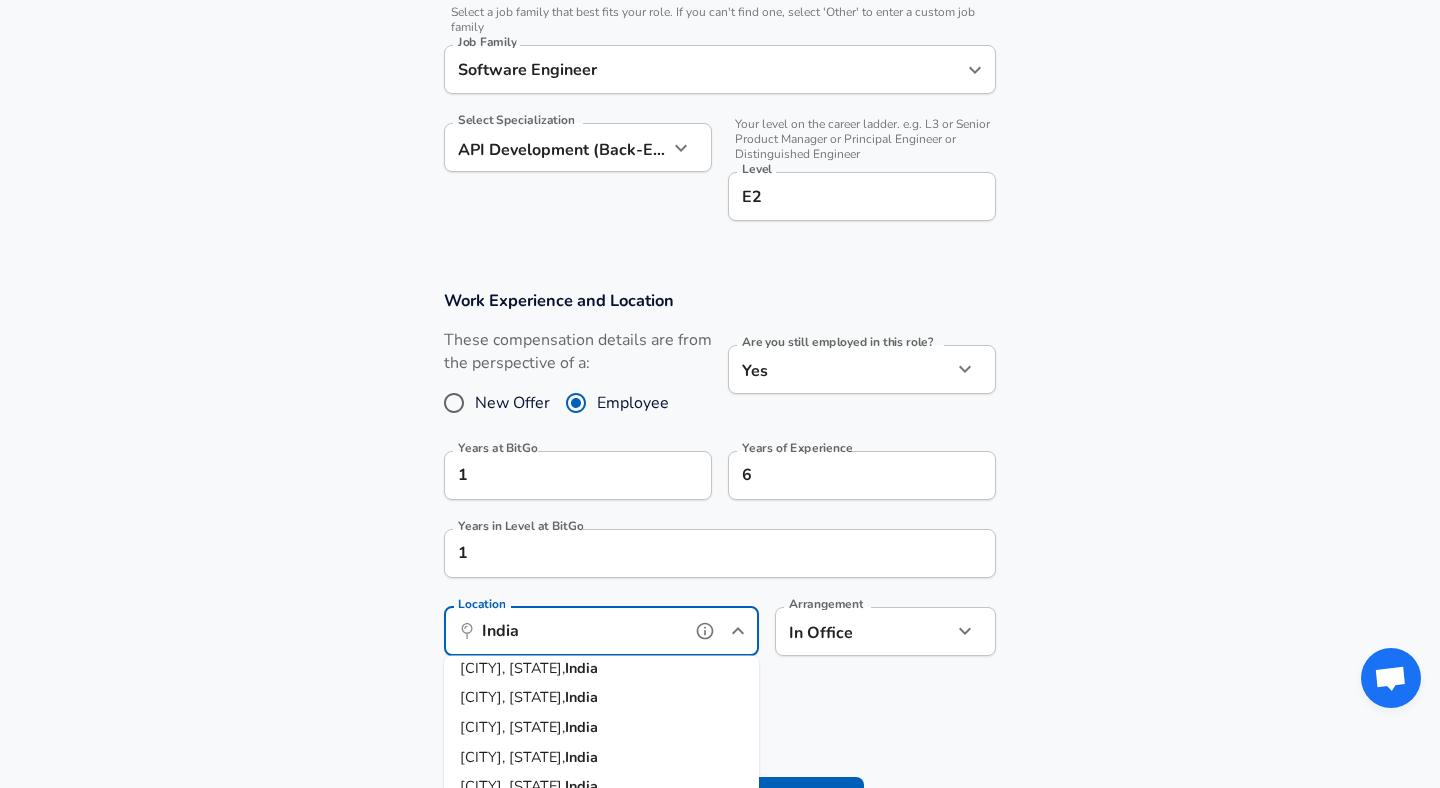 click on "[CITY], [STATE]," at bounding box center (512, 727) 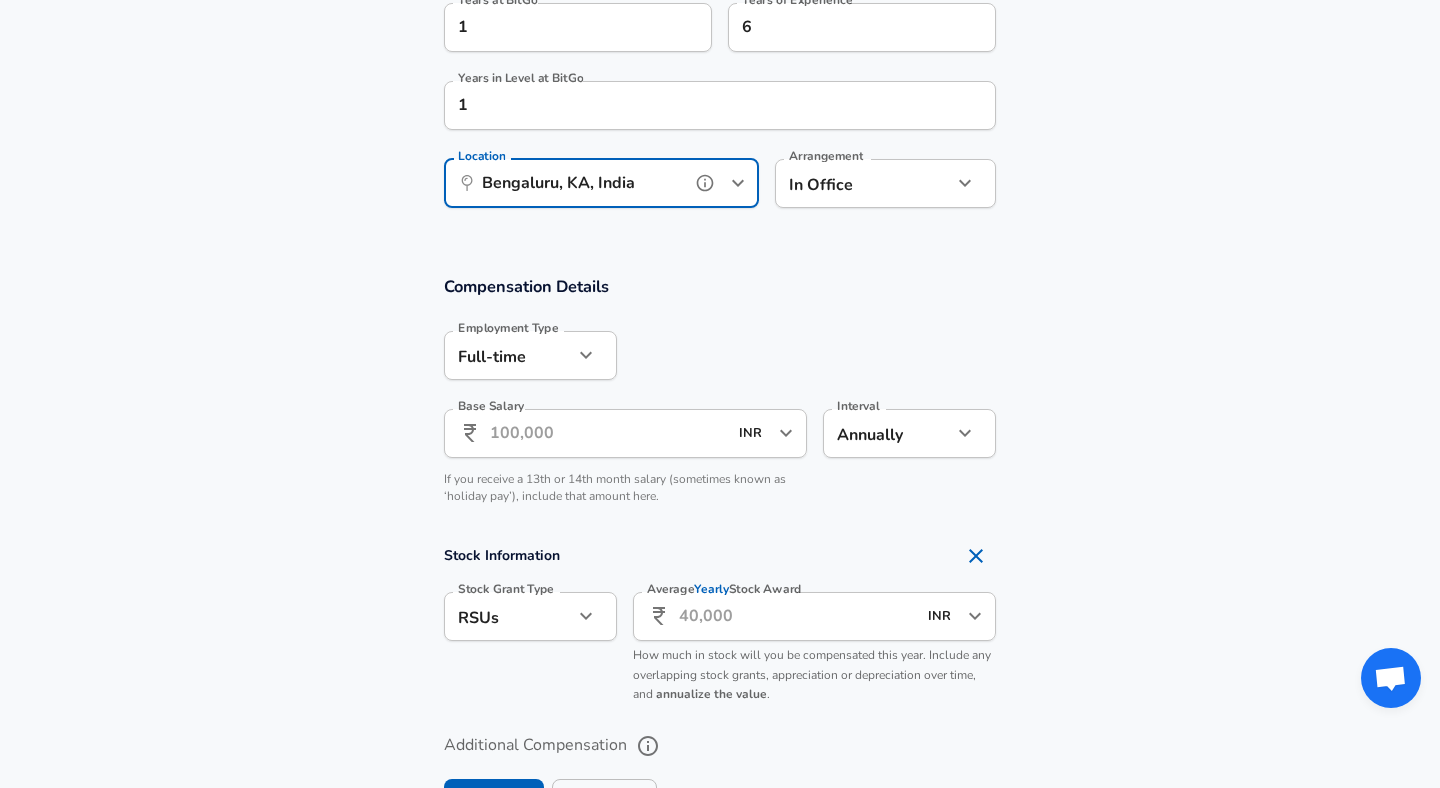 scroll, scrollTop: 1079, scrollLeft: 0, axis: vertical 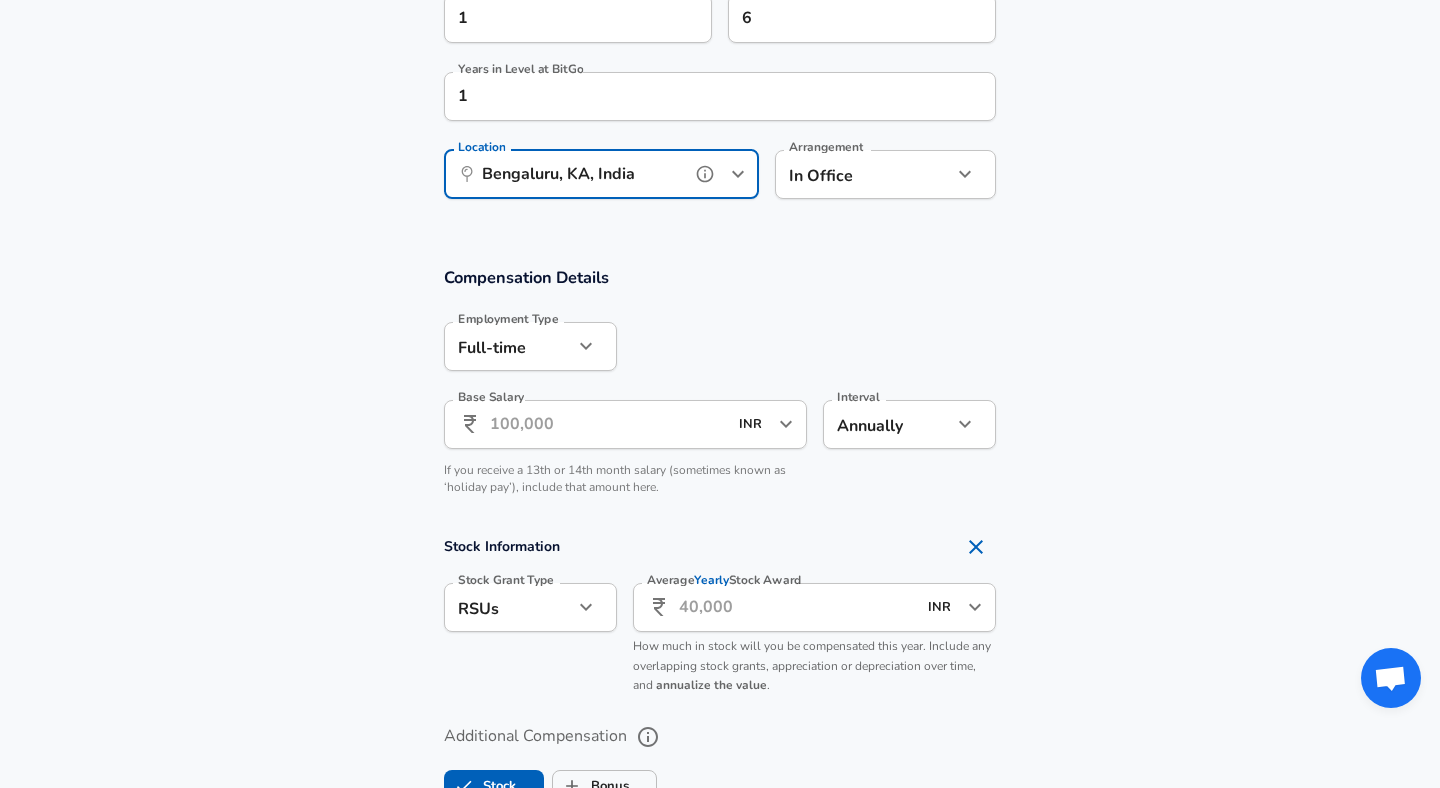 type on "Bengaluru, KA, India" 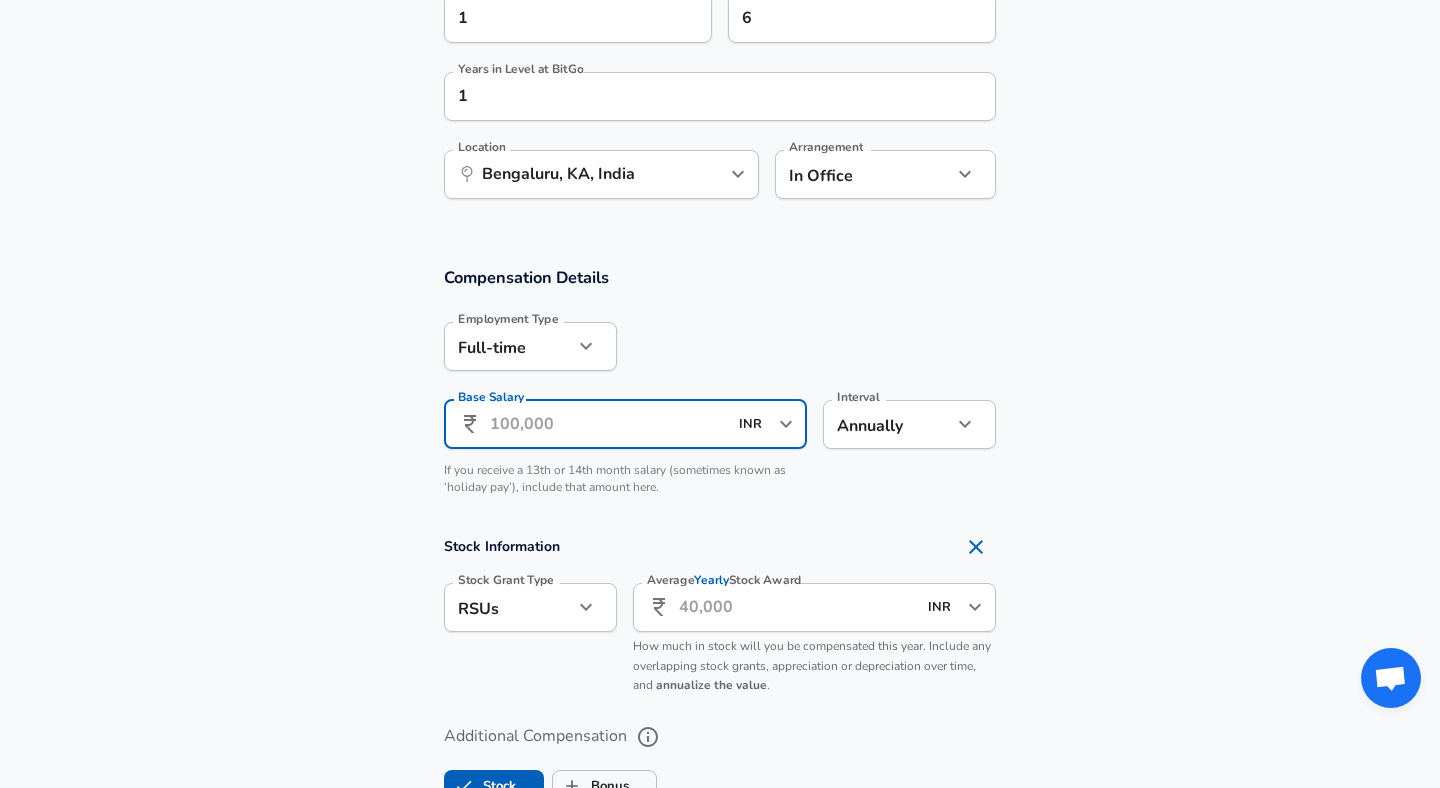 click on "Base Salary" at bounding box center (608, 424) 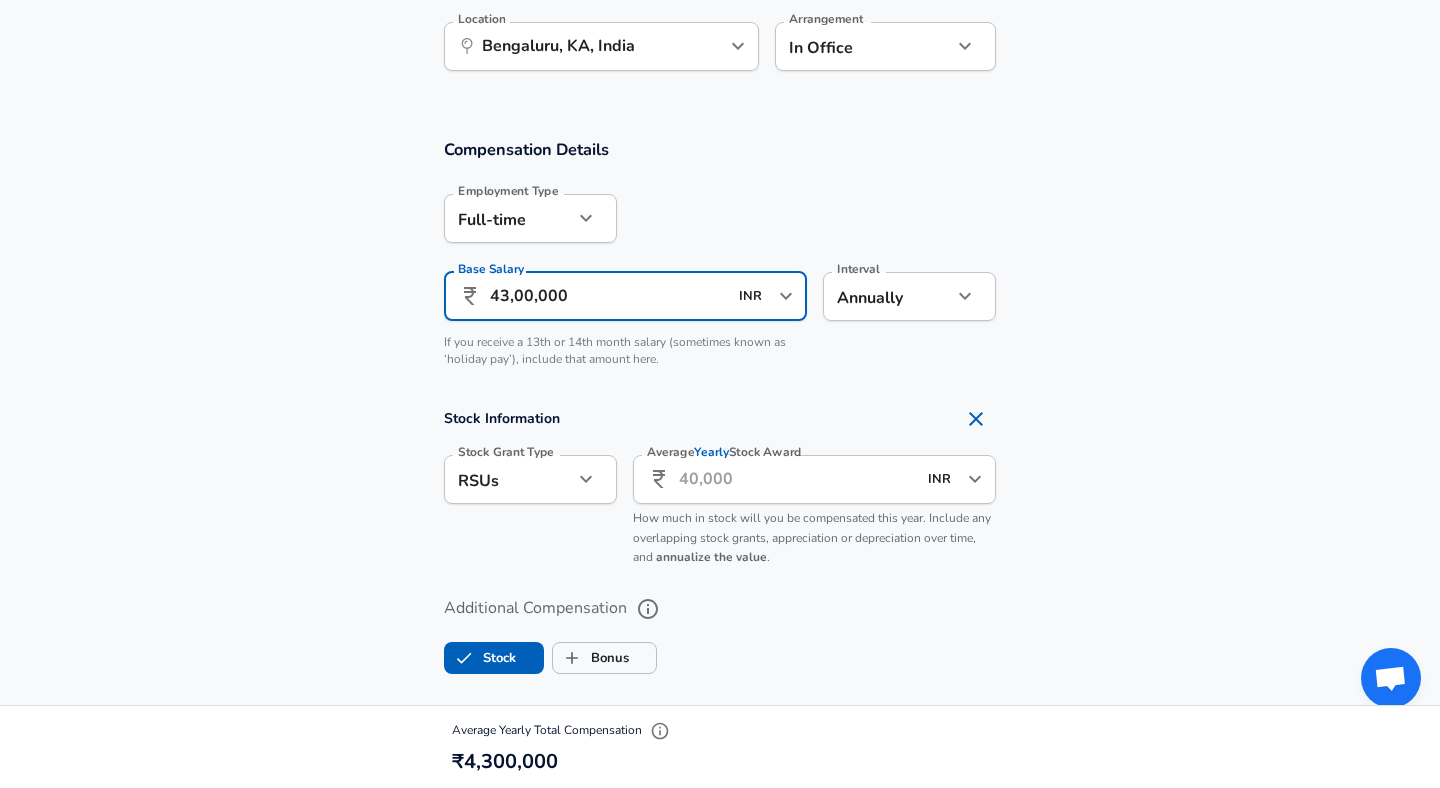 scroll, scrollTop: 1209, scrollLeft: 0, axis: vertical 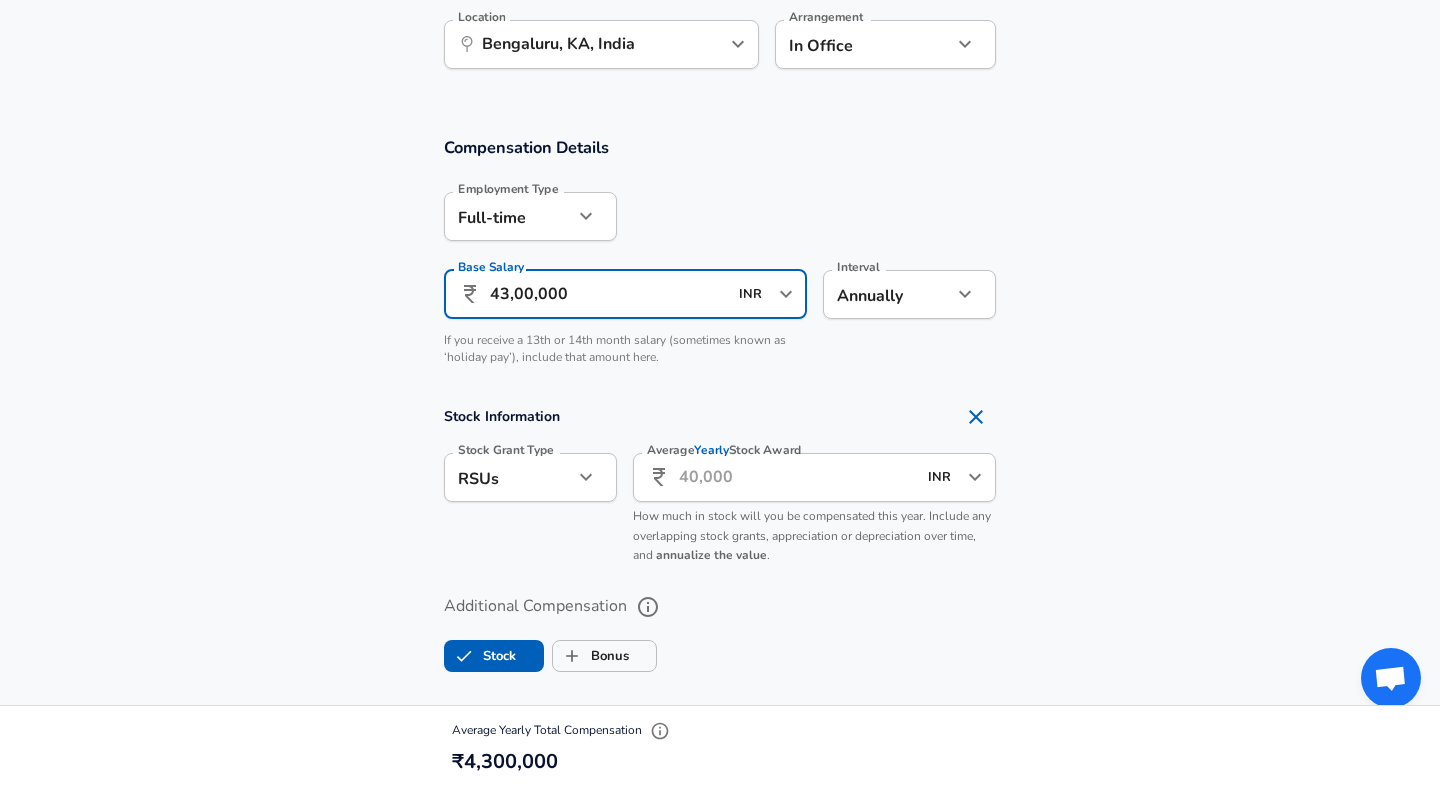 type on "43,00,000" 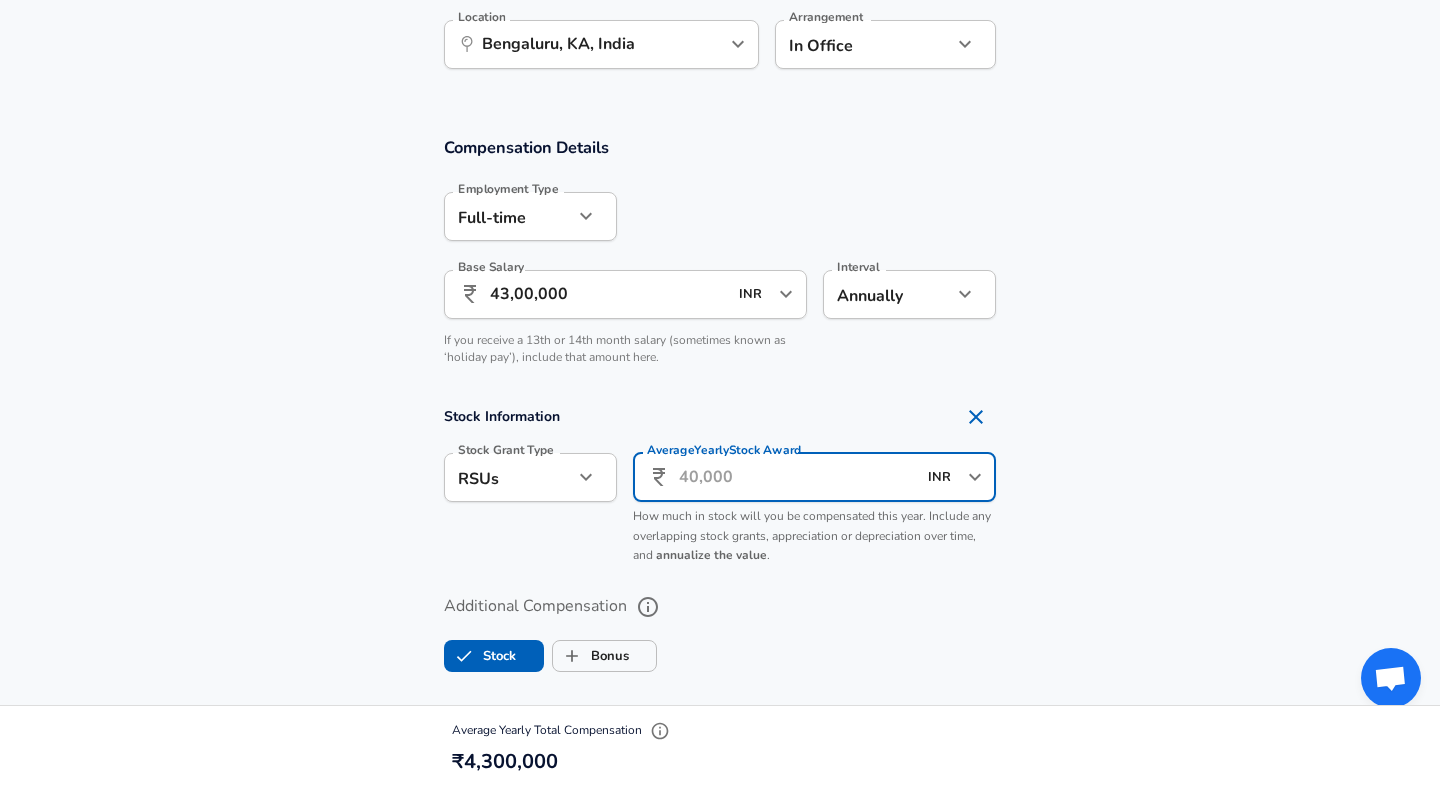 click on "Average  Yearly  Stock Award" at bounding box center [797, 477] 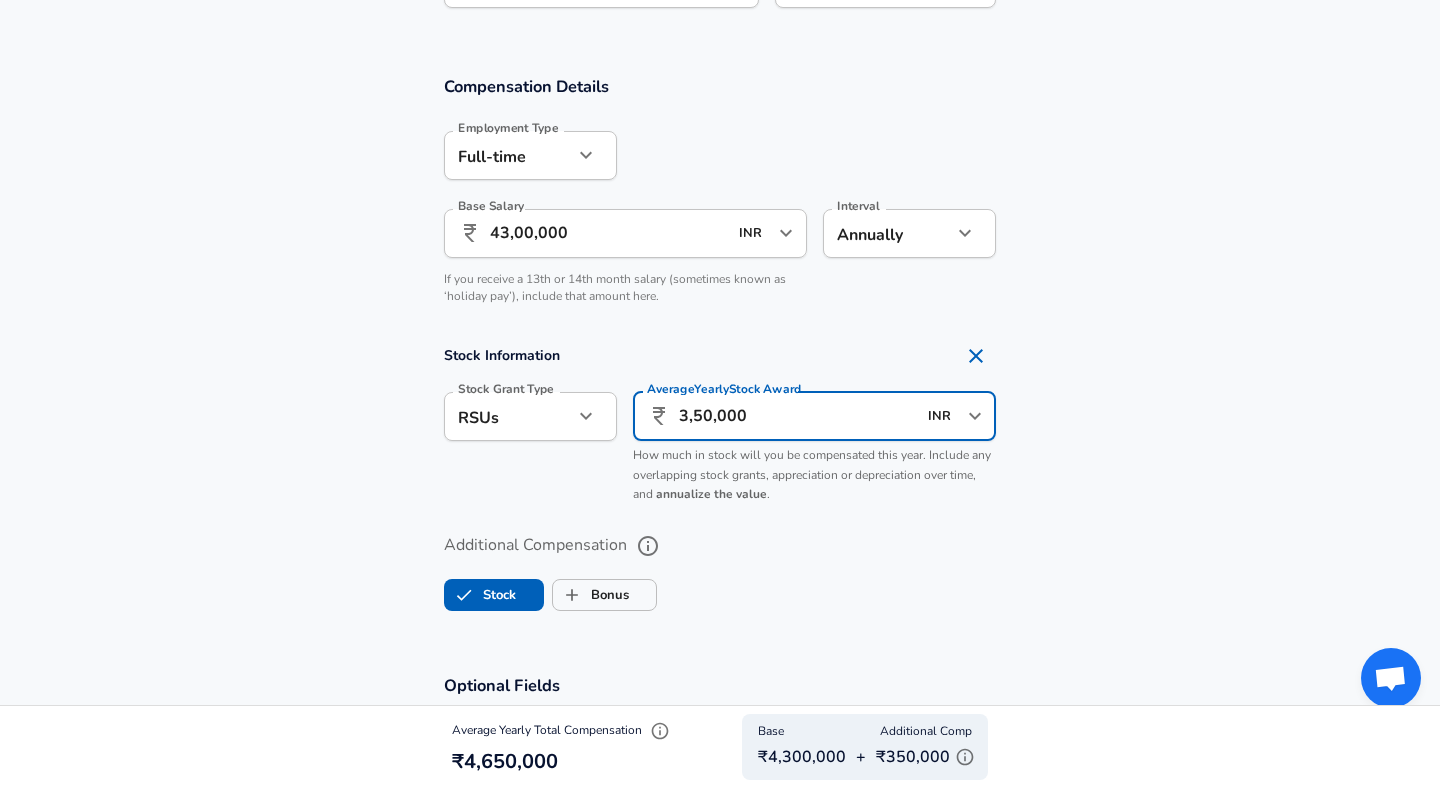 scroll, scrollTop: 1287, scrollLeft: 0, axis: vertical 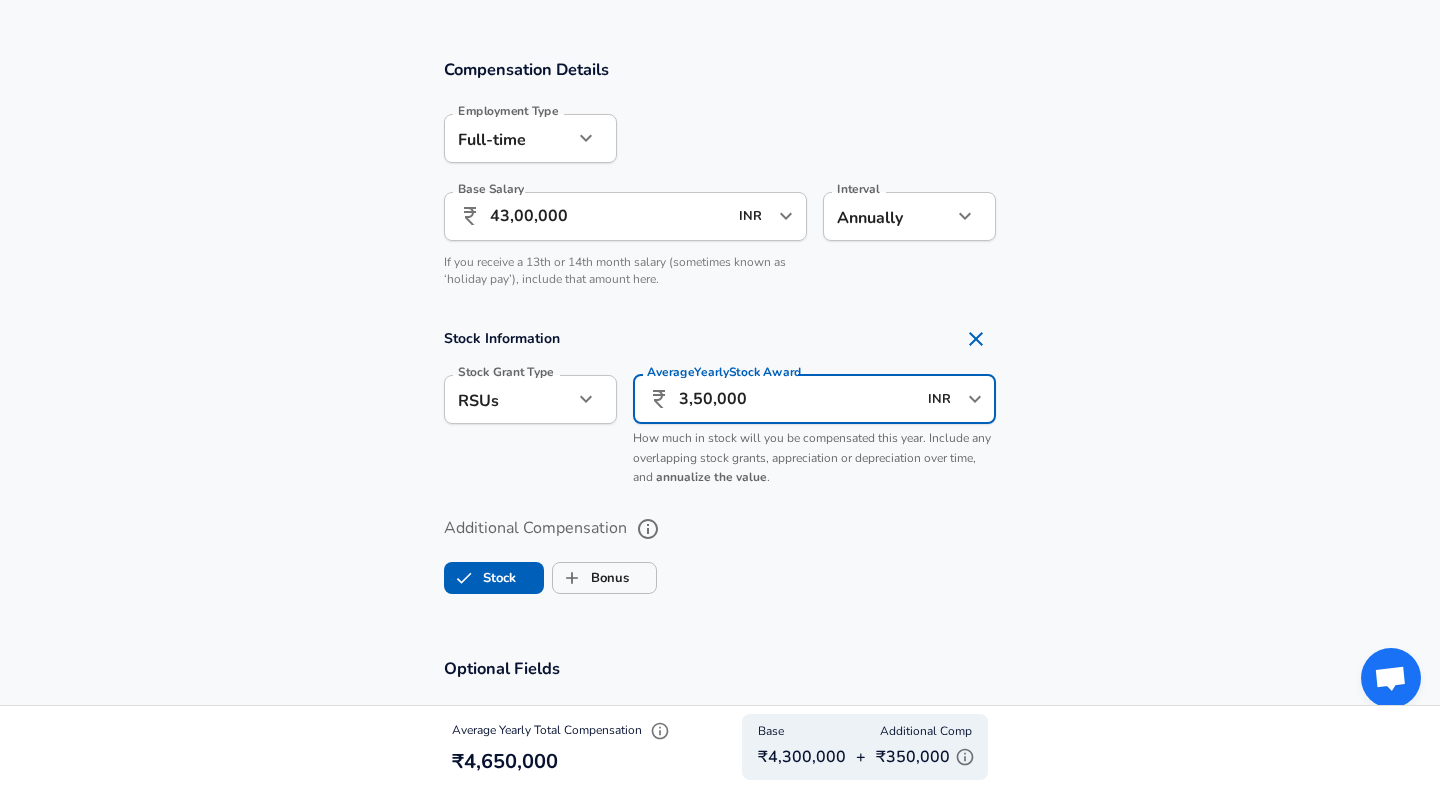 type on "3,50,000" 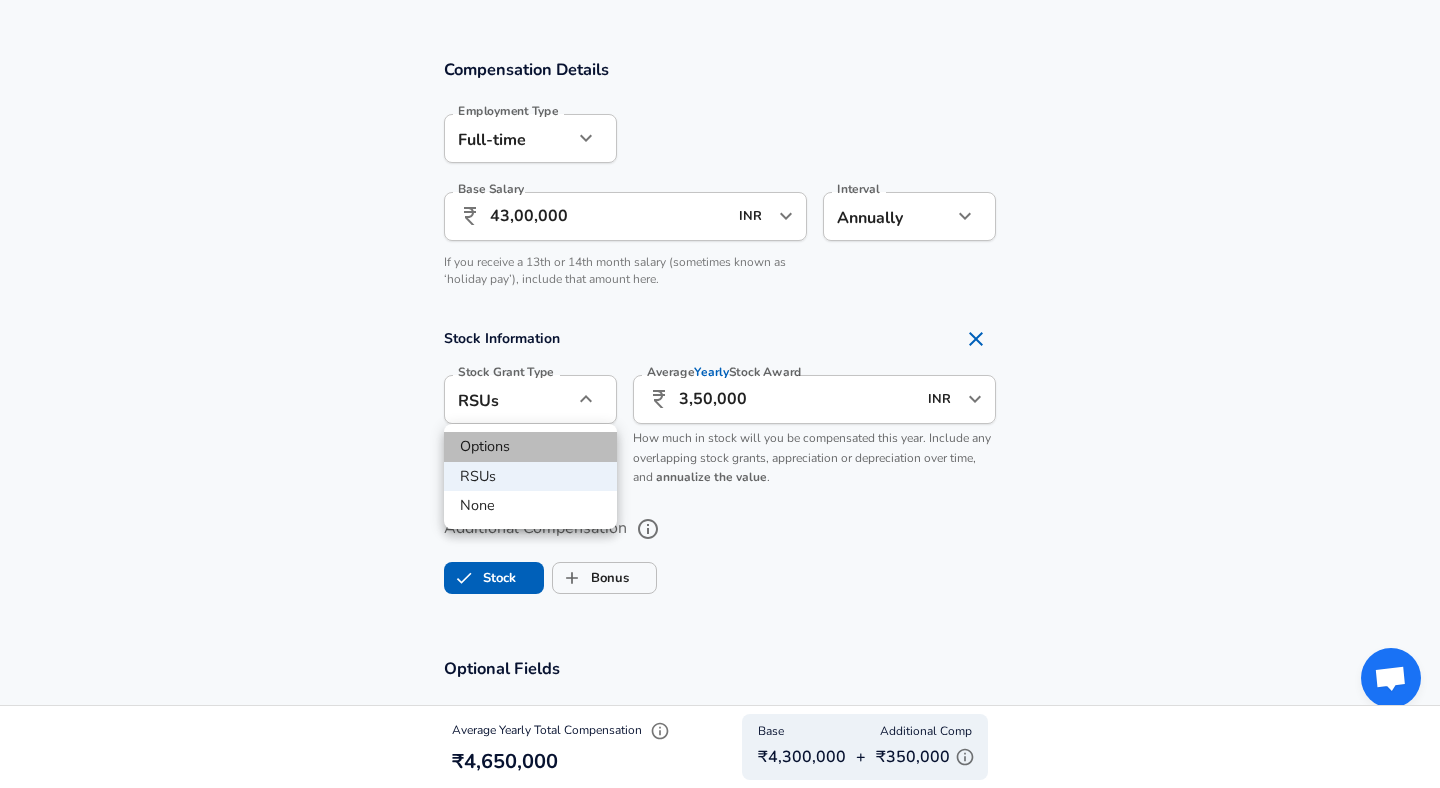 click on "Options" at bounding box center (530, 447) 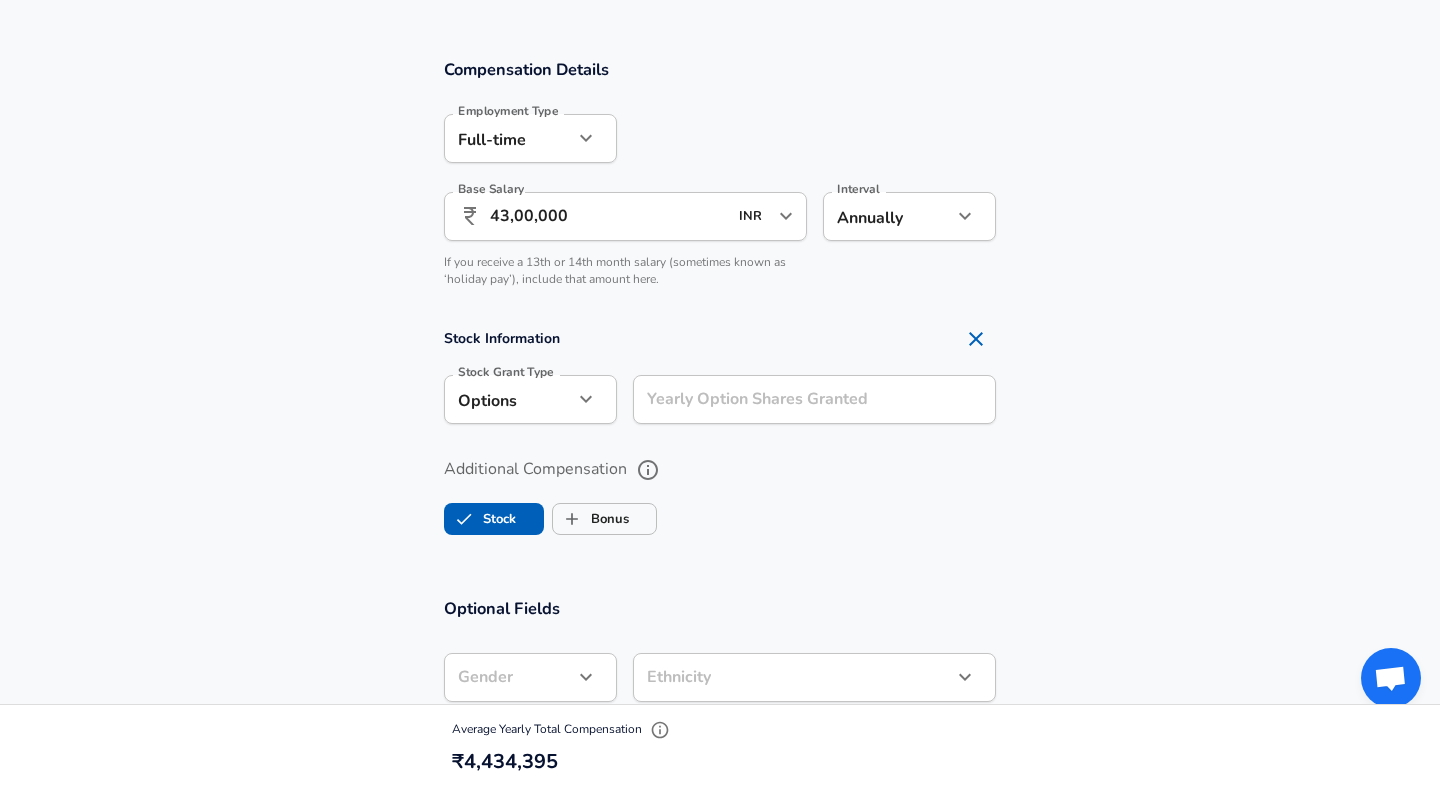 click on "Yearly Option Shares Granted" at bounding box center (814, 399) 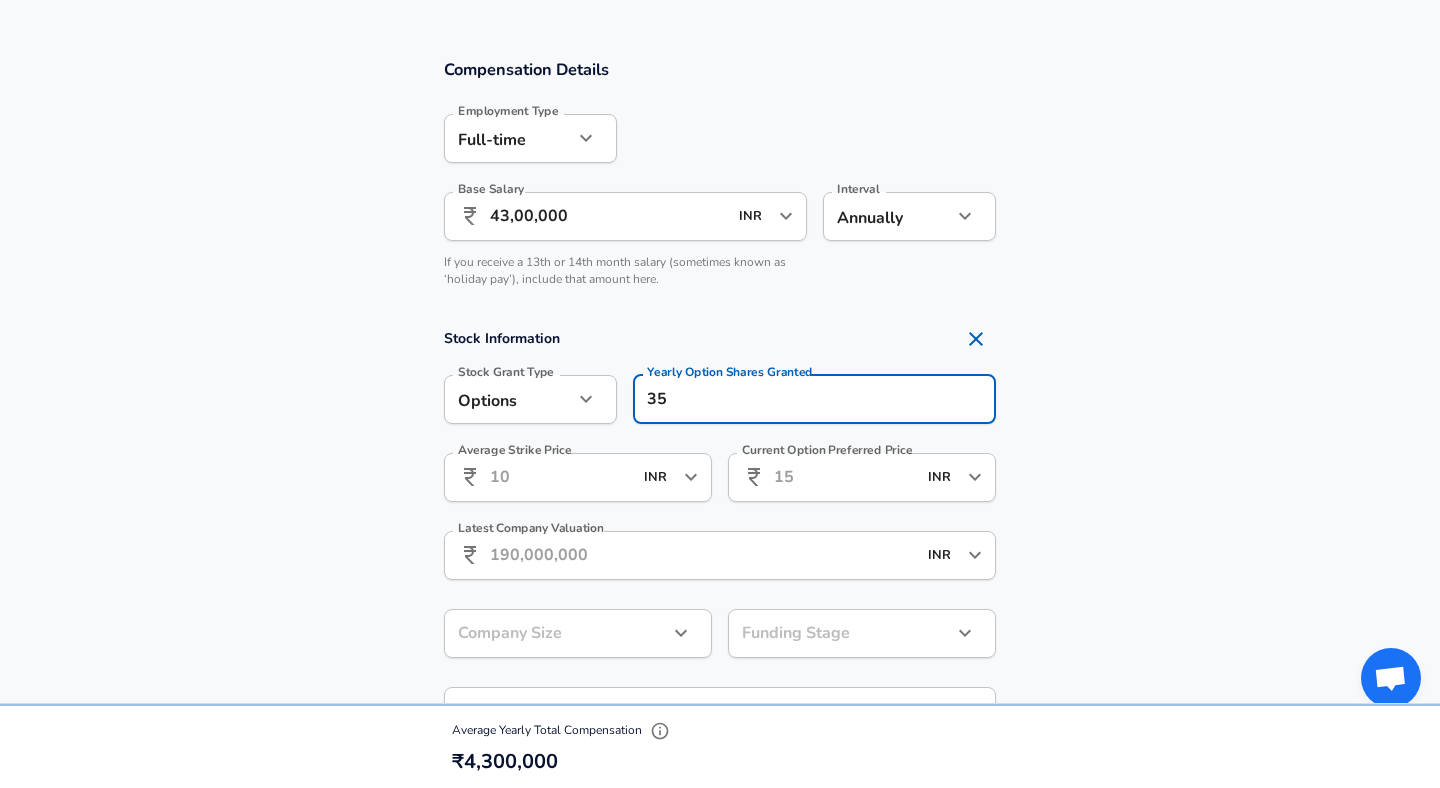 type on "3" 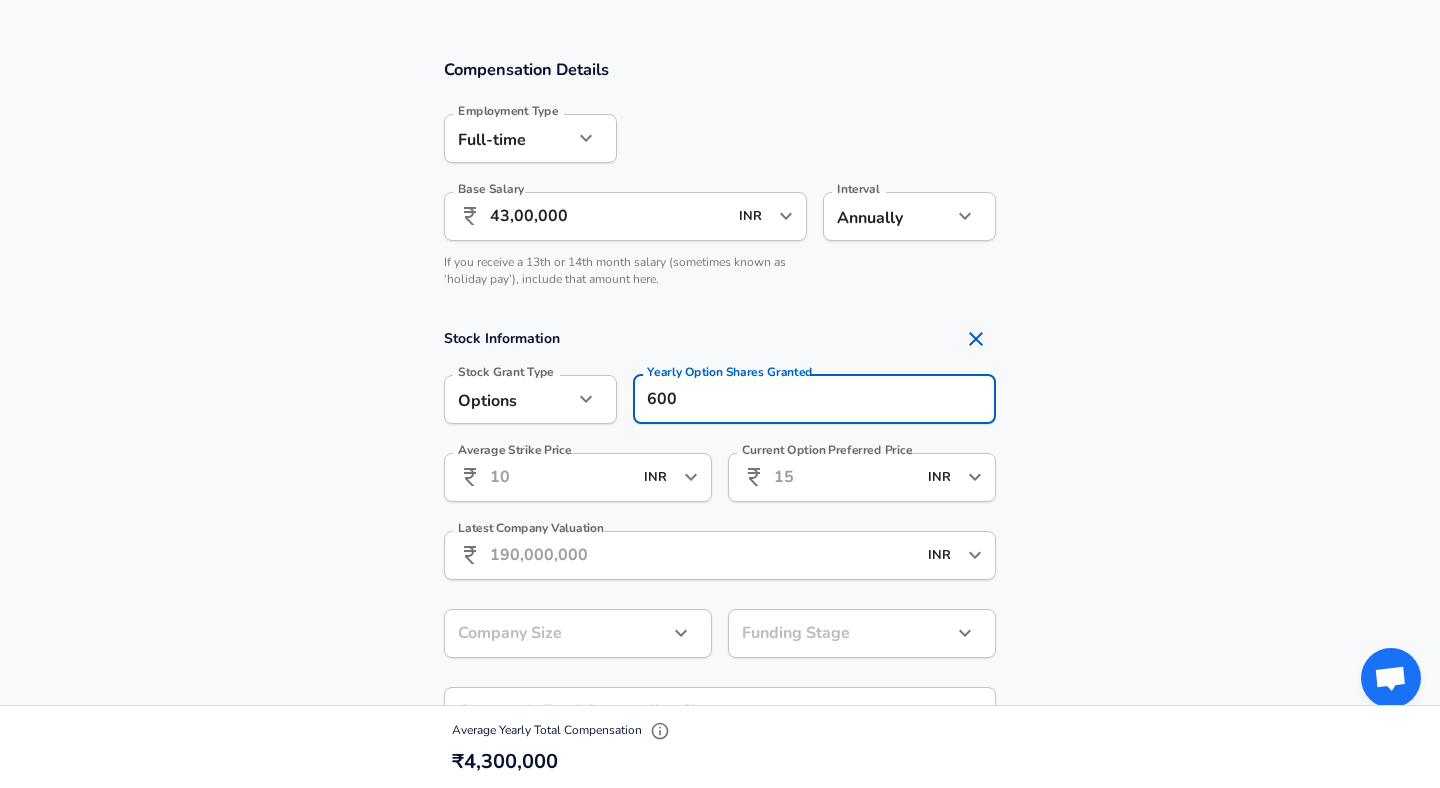 type on "600" 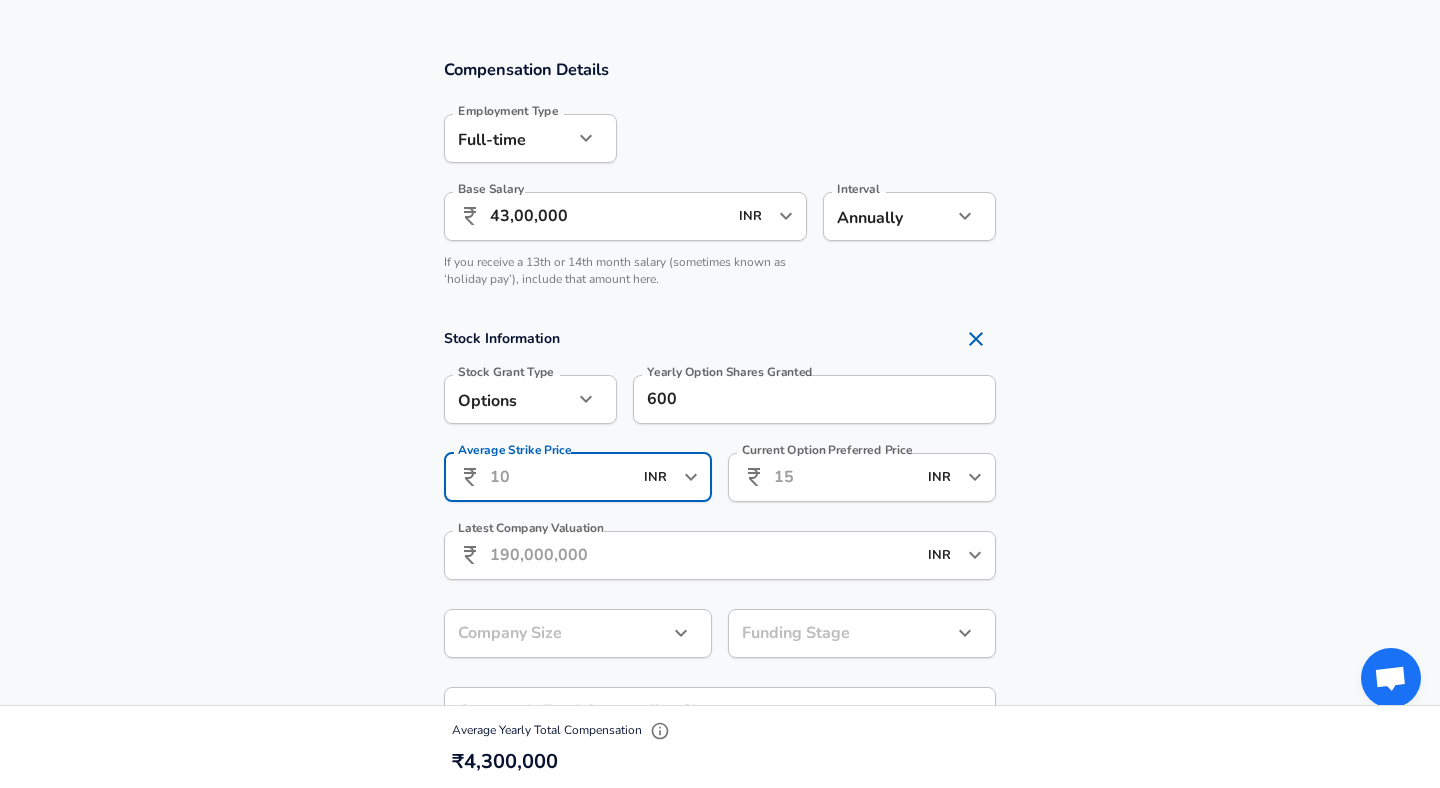 click on "Average Strike Price" at bounding box center (561, 477) 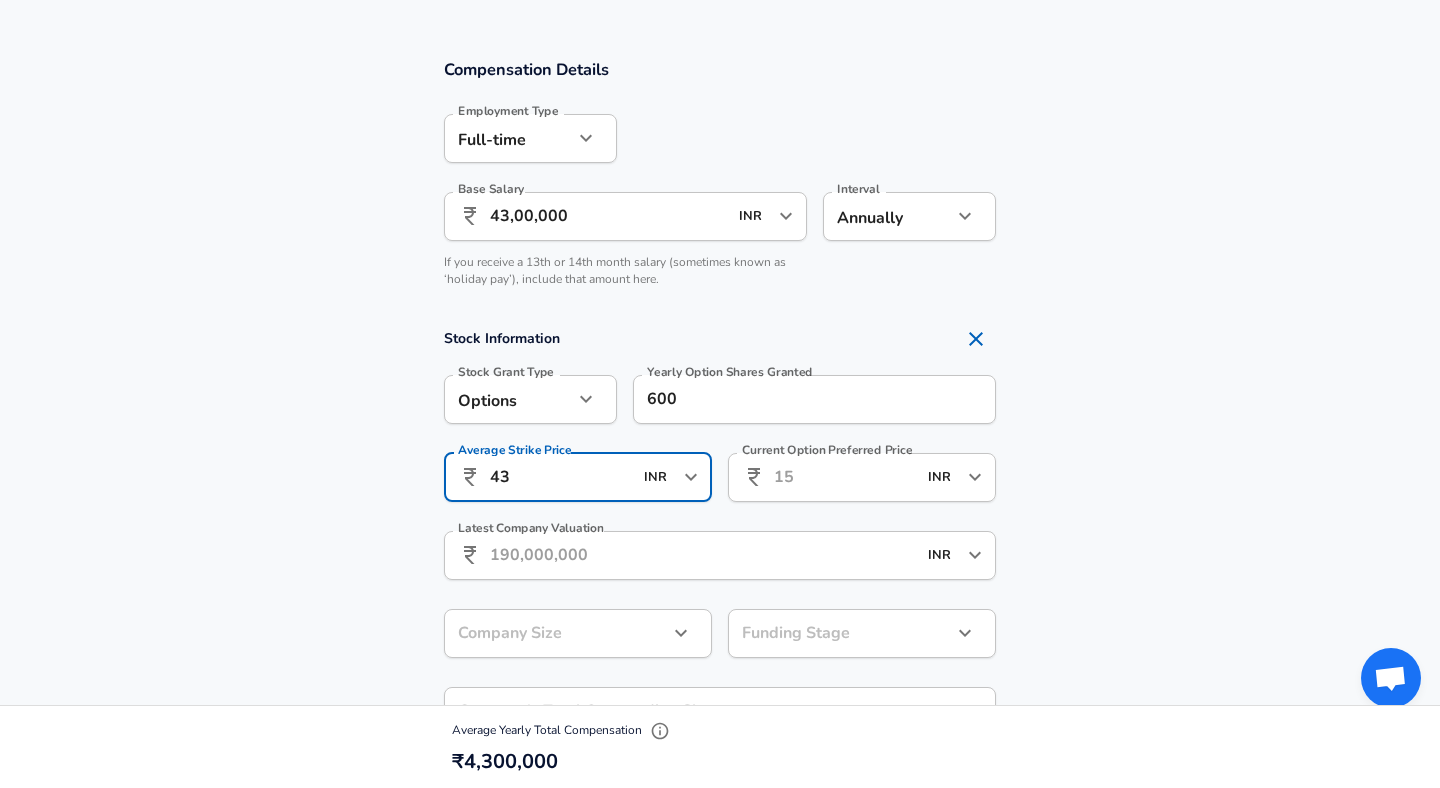 type on "4" 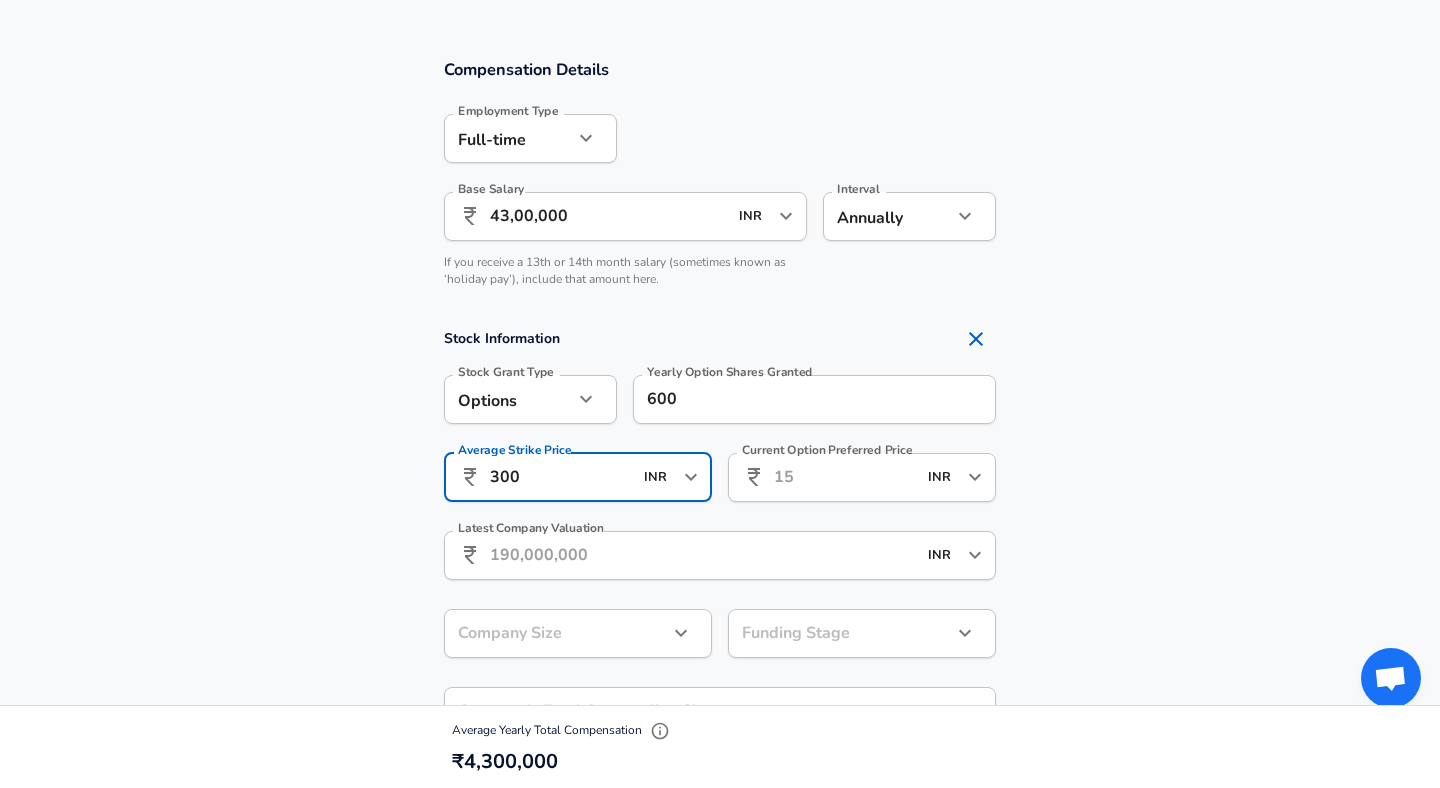 type on "300" 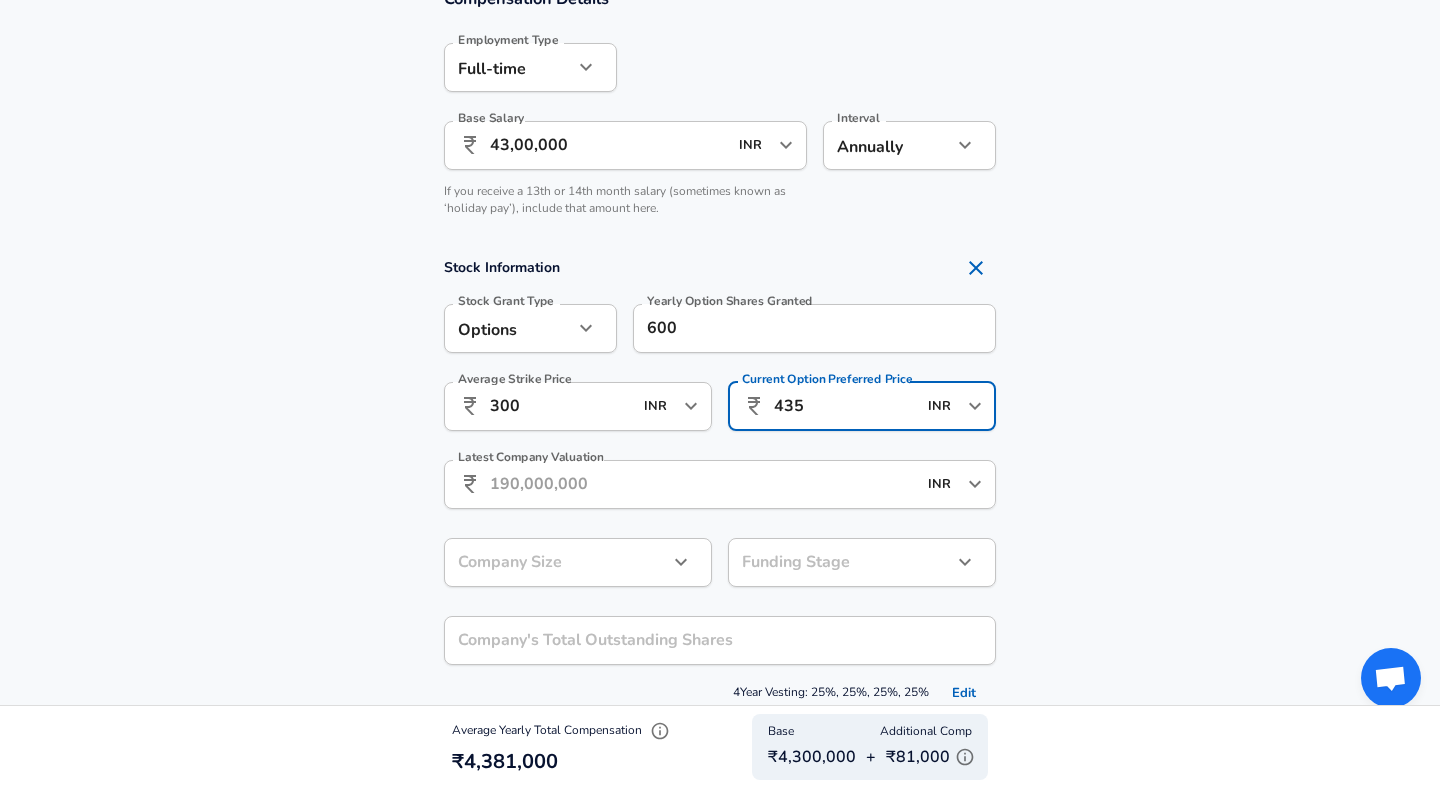 scroll, scrollTop: 1365, scrollLeft: 0, axis: vertical 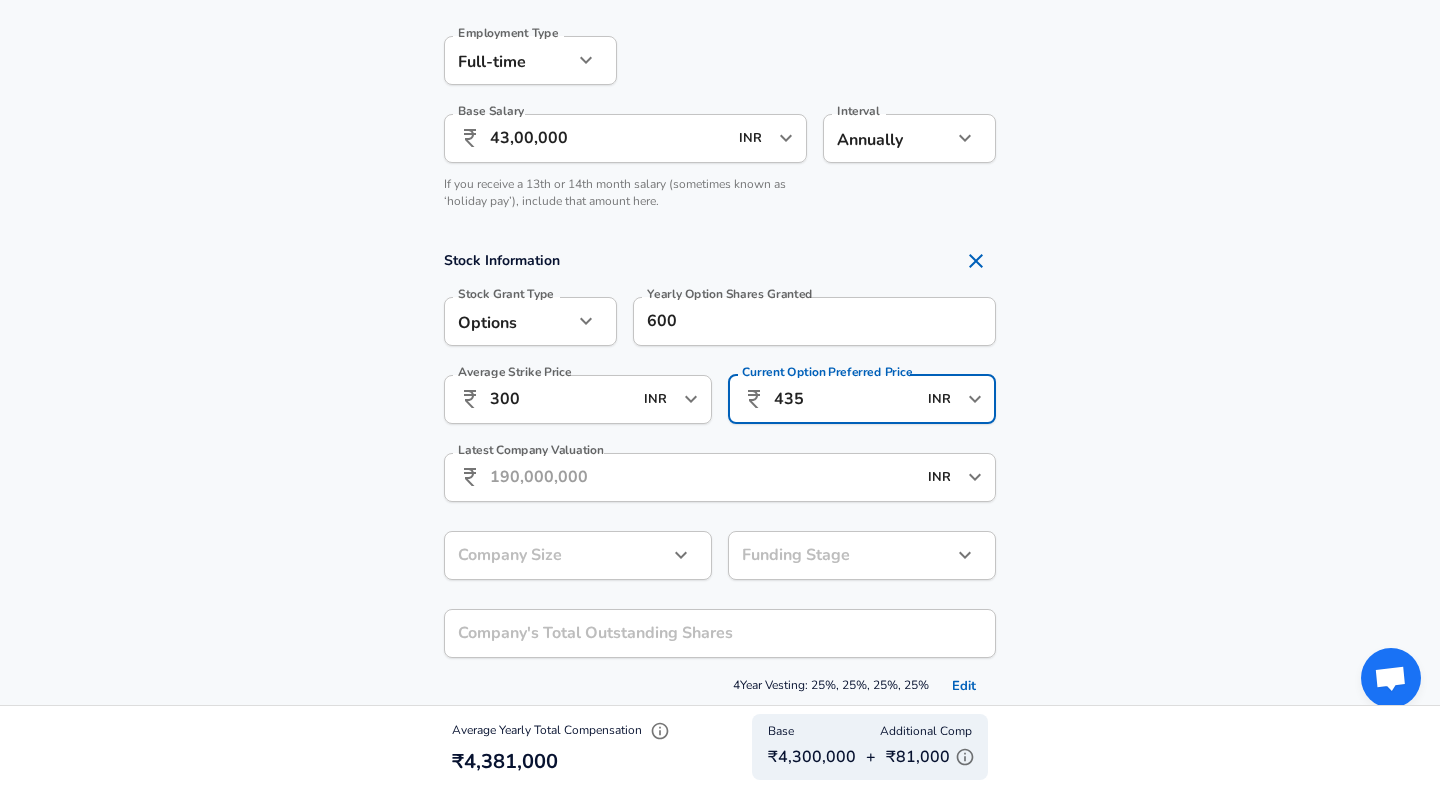 type on "435" 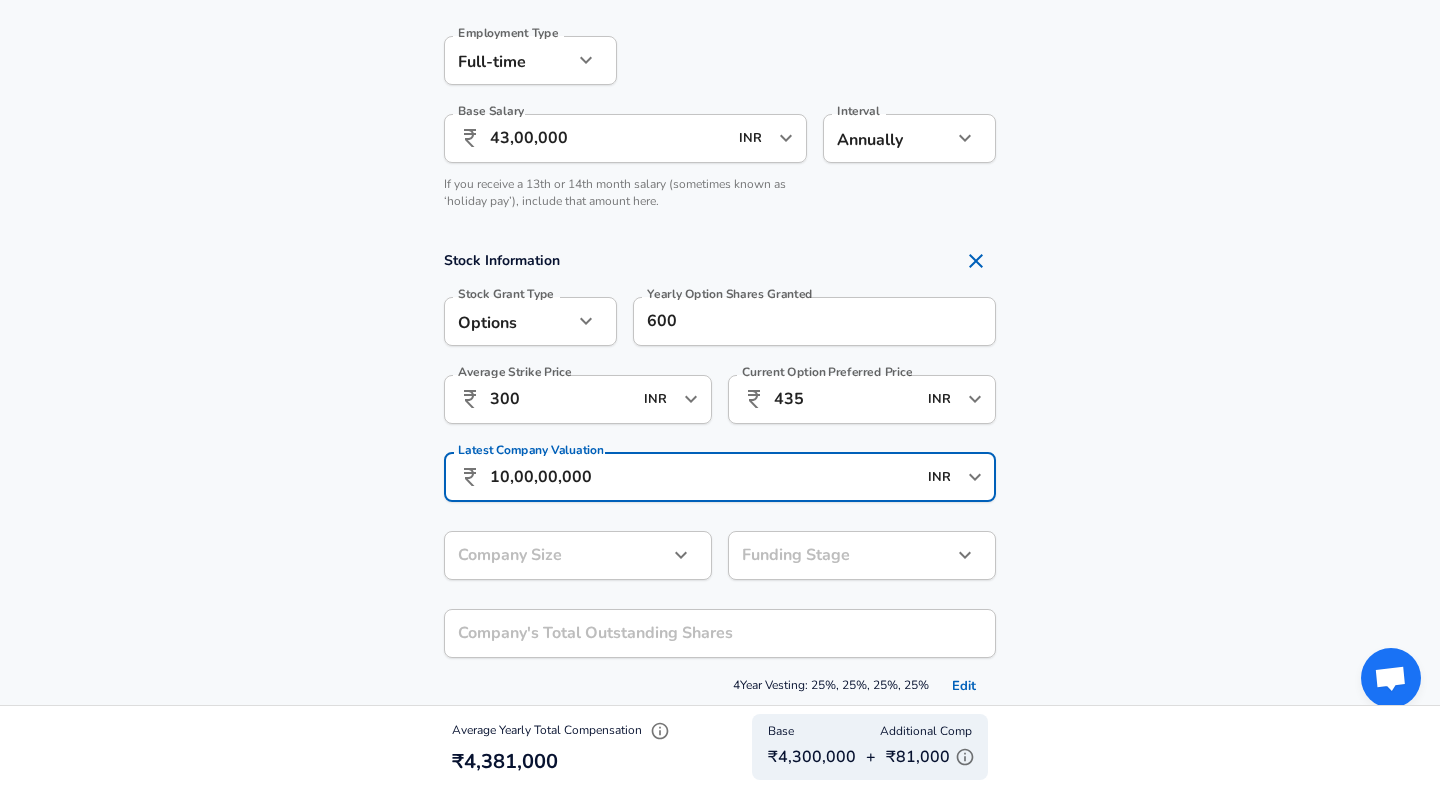 type on "10,00,00,000" 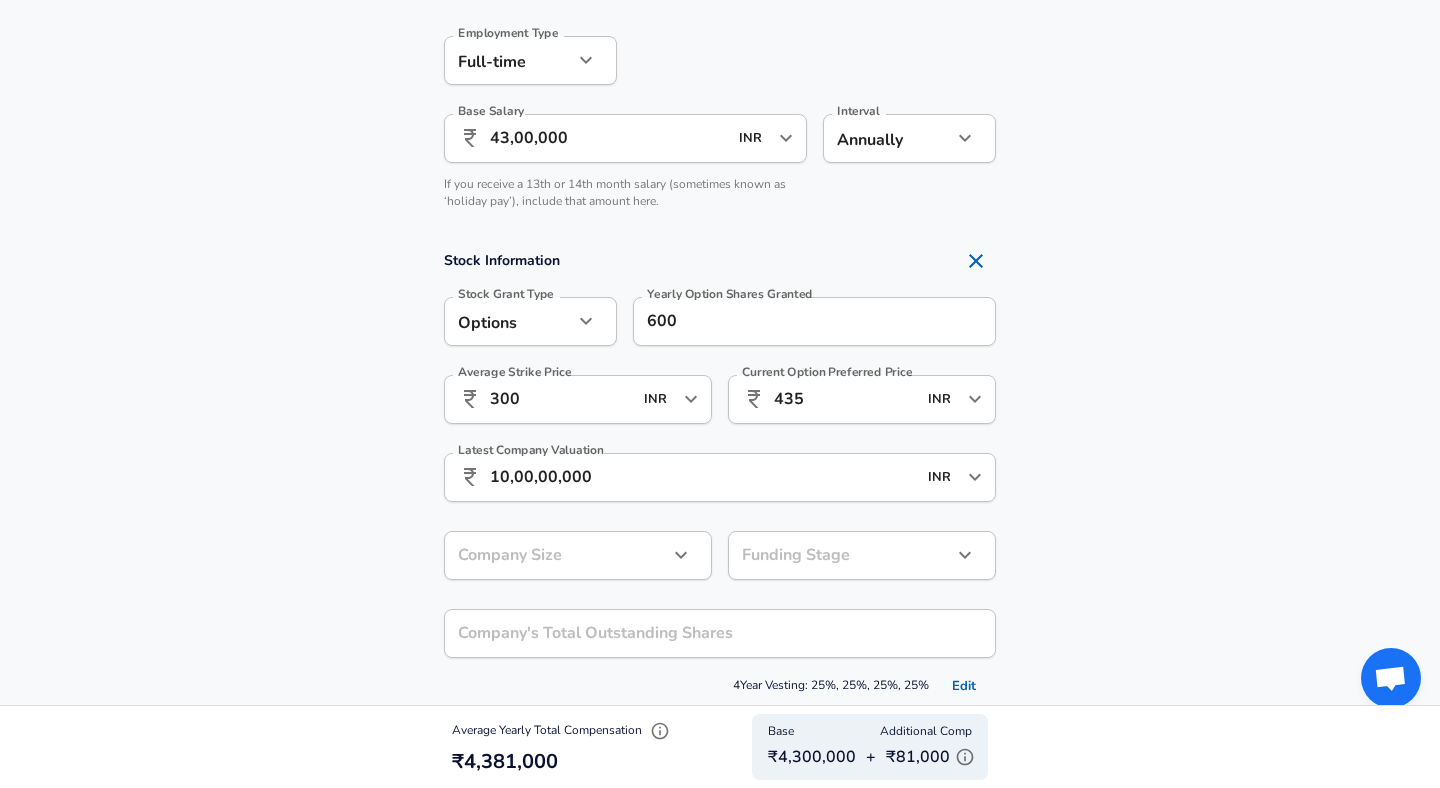 click on "300" at bounding box center [561, 399] 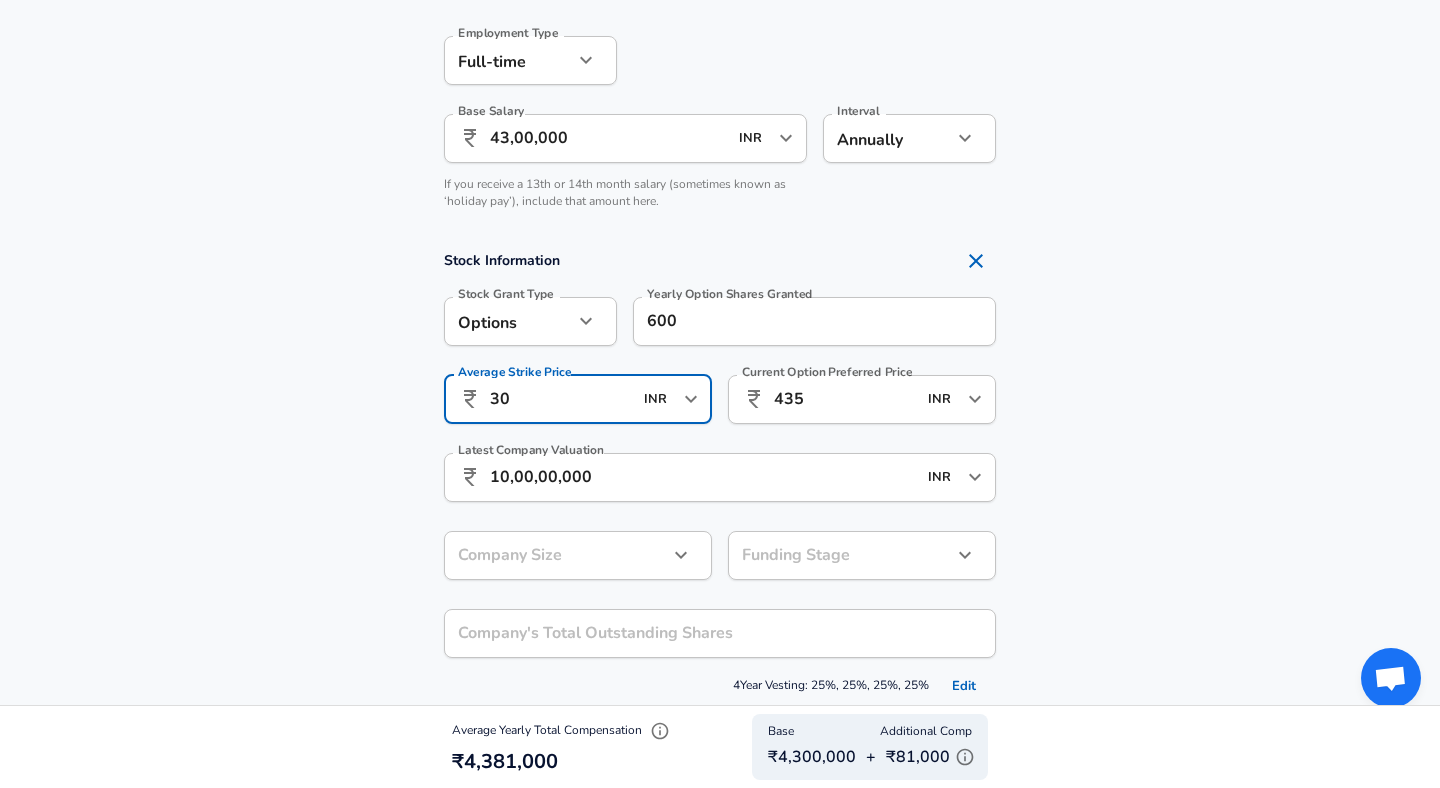type on "3" 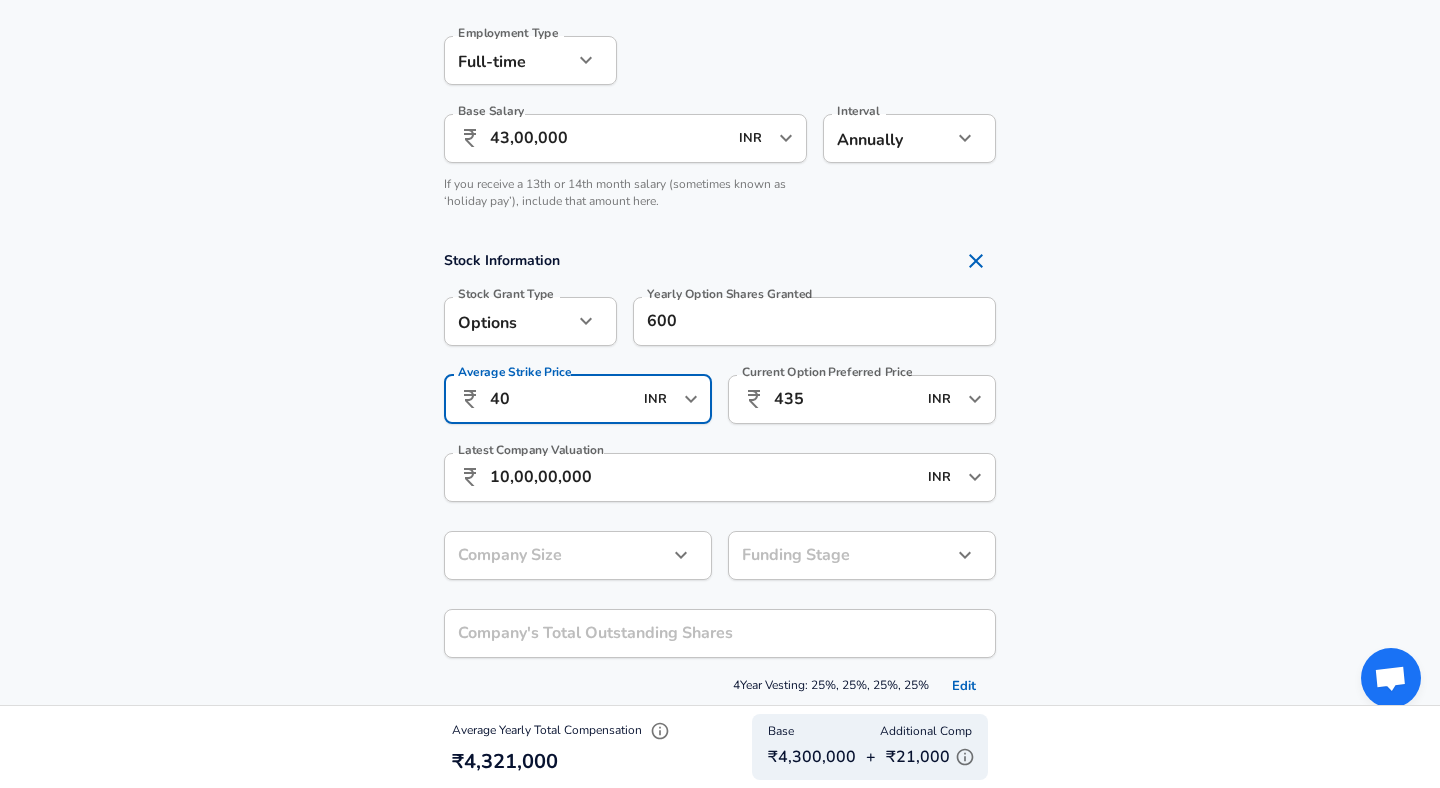 type on "4" 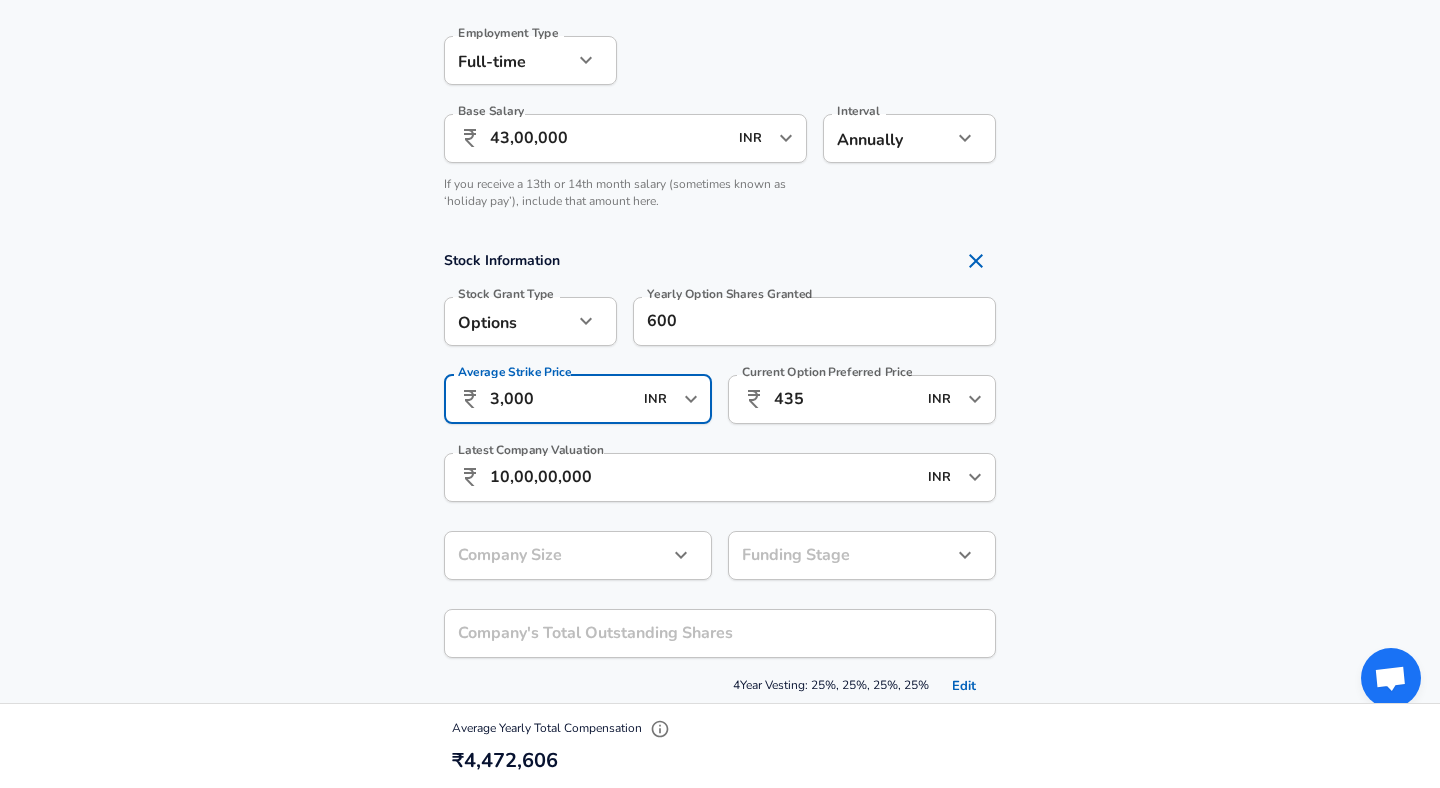 type on "300" 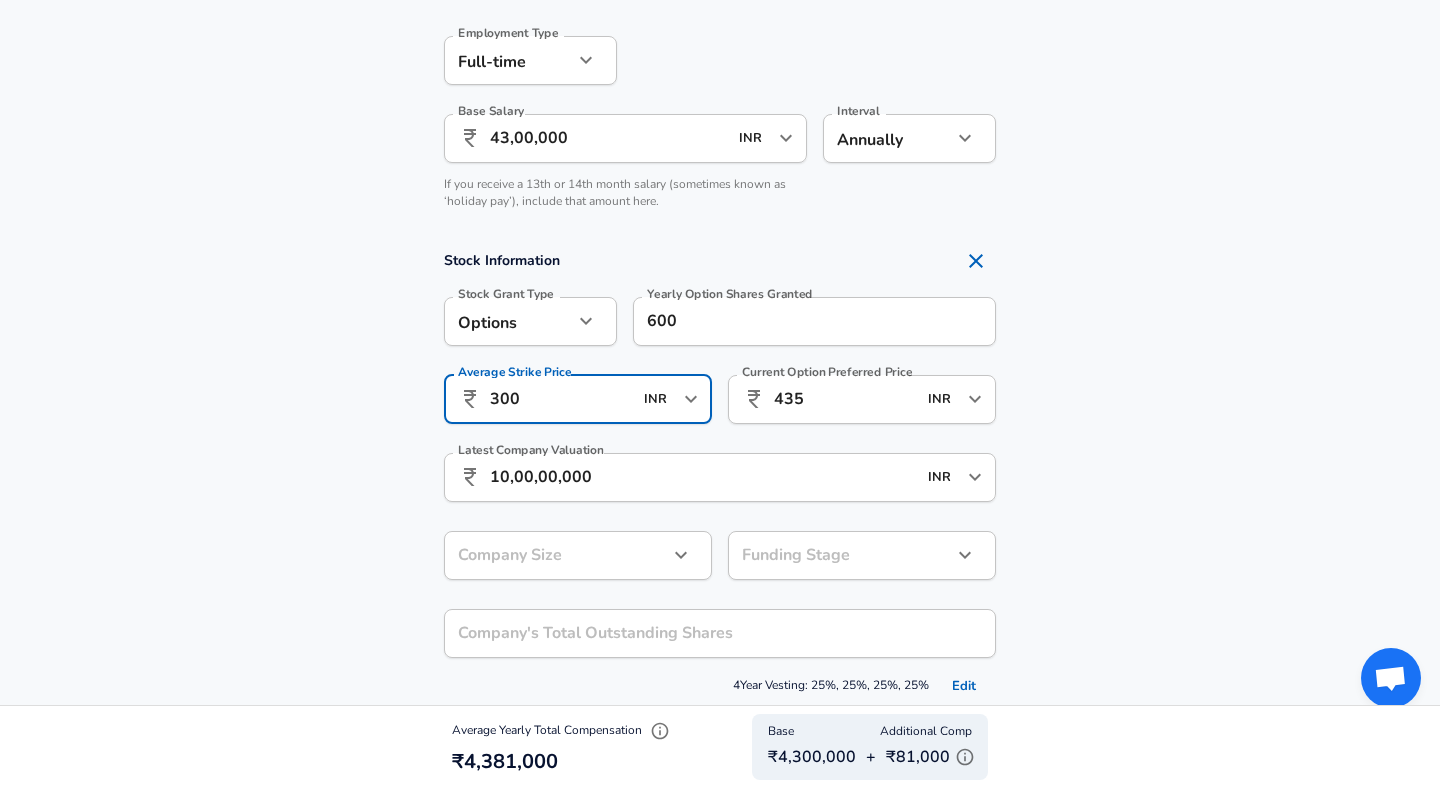 click on "600" at bounding box center (814, 321) 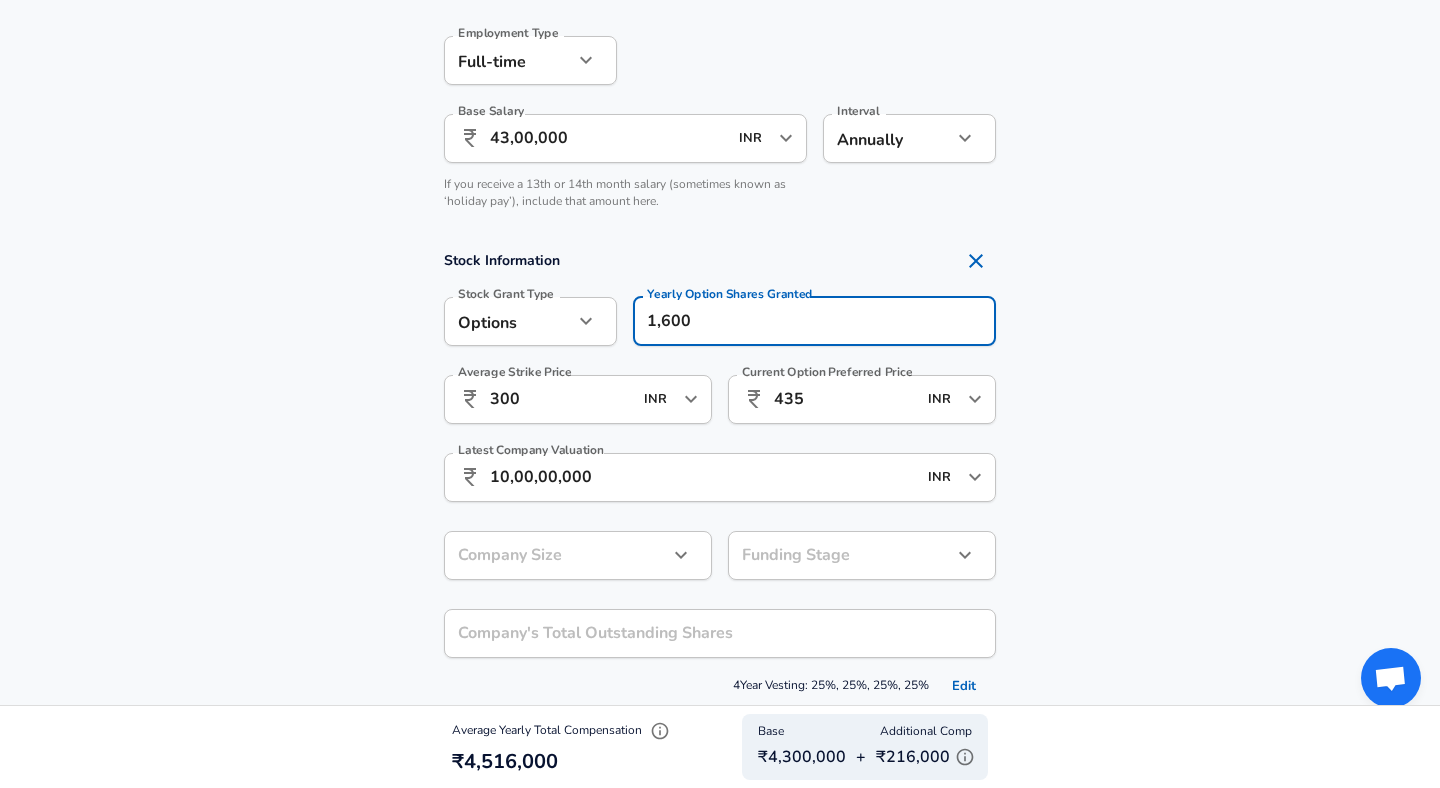 type on "1,600" 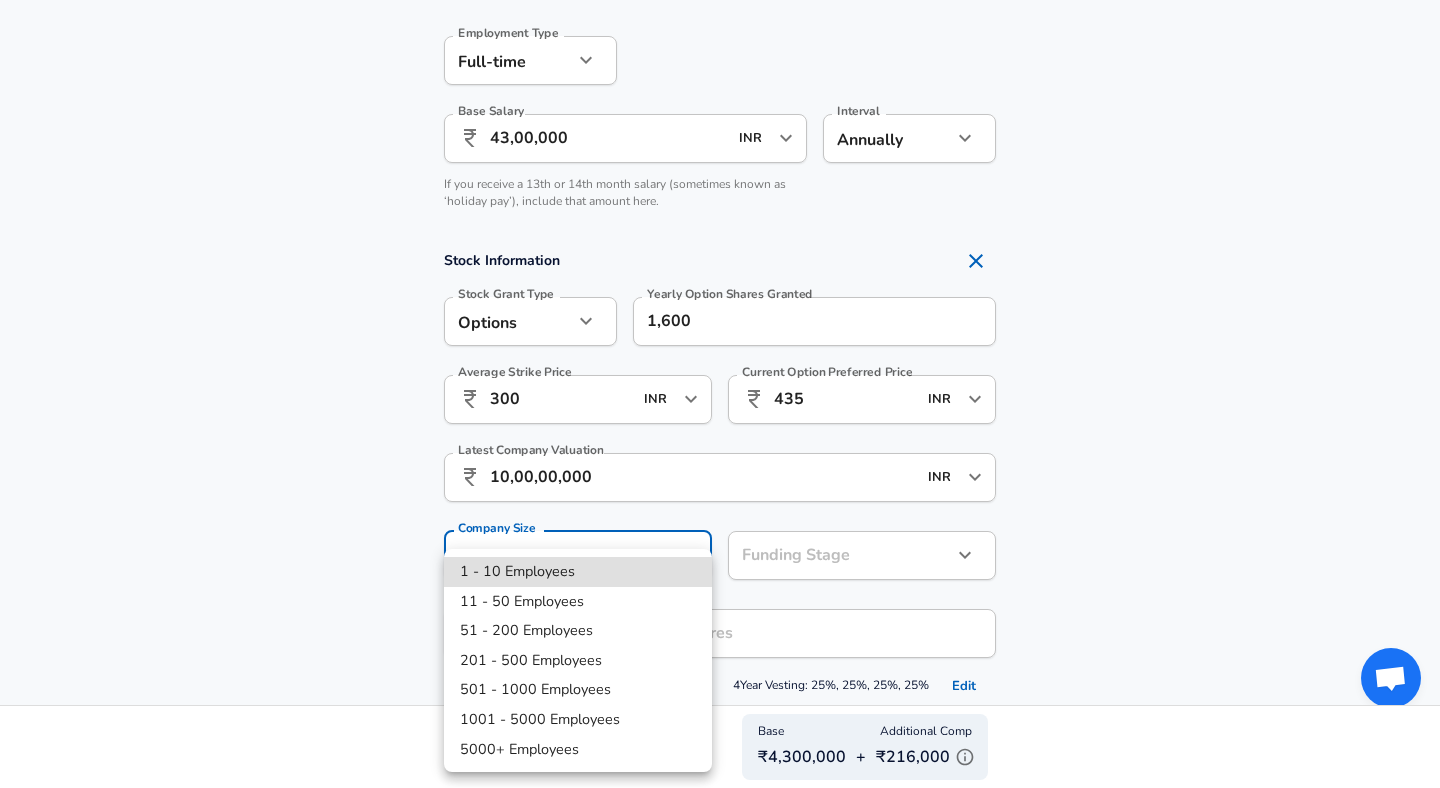 click on "Company BitGo Company   Select the title that closest resembles your official title. This should be similar to the title that was present on your offer letter. Title Backend Software Engineer Title   Select a job family that best fits your role. If you can't find one, select 'Other' to enter a custom job family Job Family Software Engineer Job Family Select Specialization API Development (Back-End) API Development (Back-End) Select Specialization   Level E2 Level Work Experience and Location New Offer Yes 1" at bounding box center (720, -971) 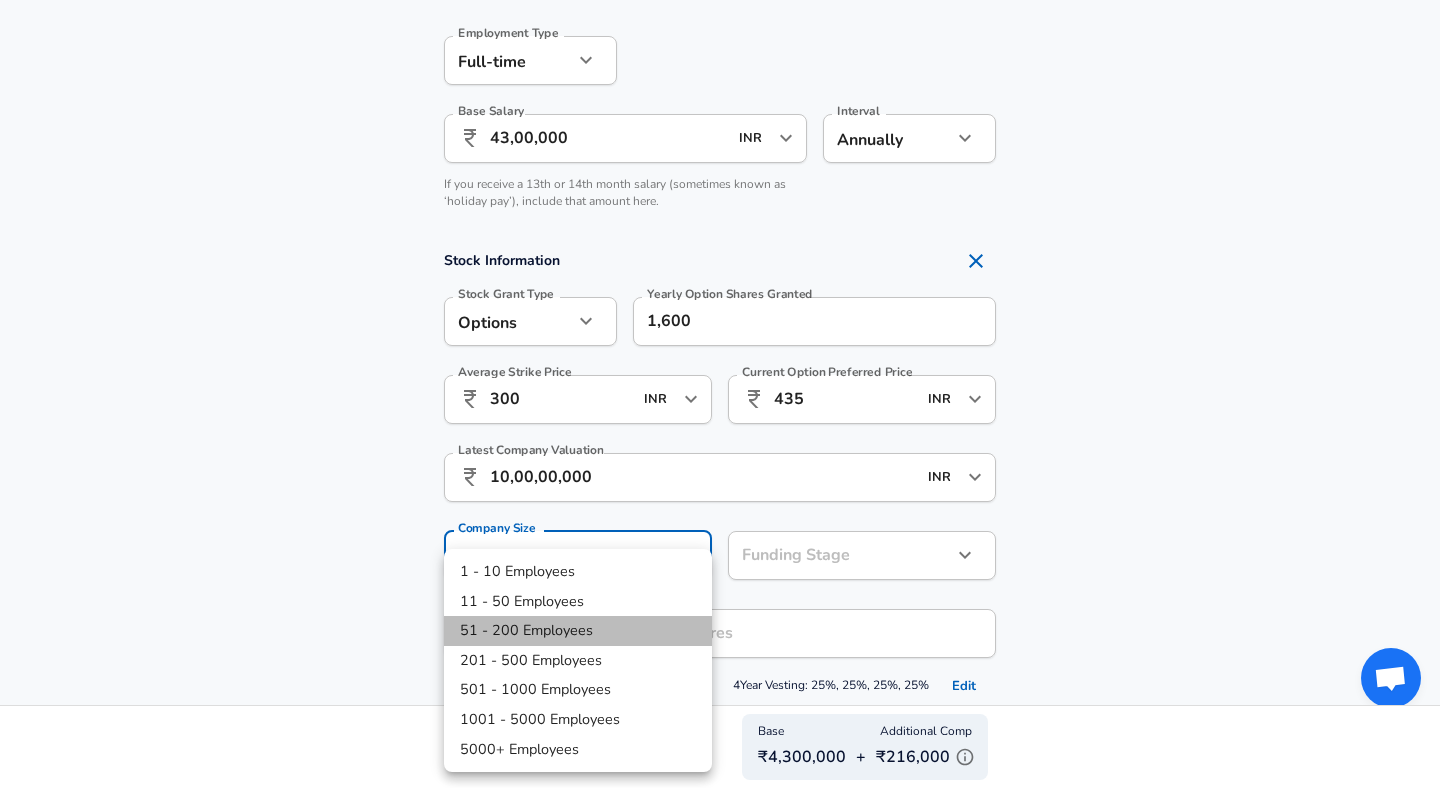 click on "51 - 200 Employees" at bounding box center (578, 631) 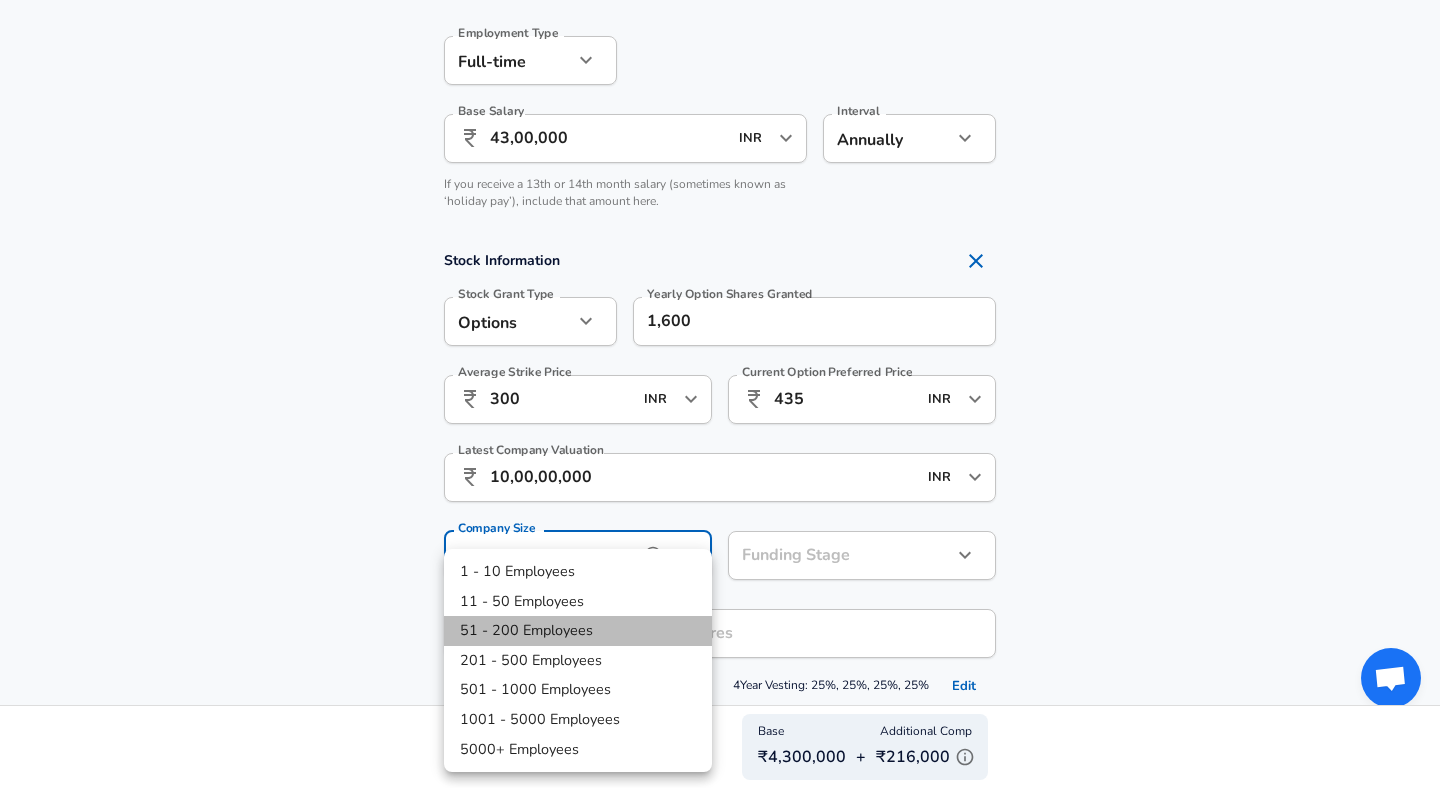 type on "51-200" 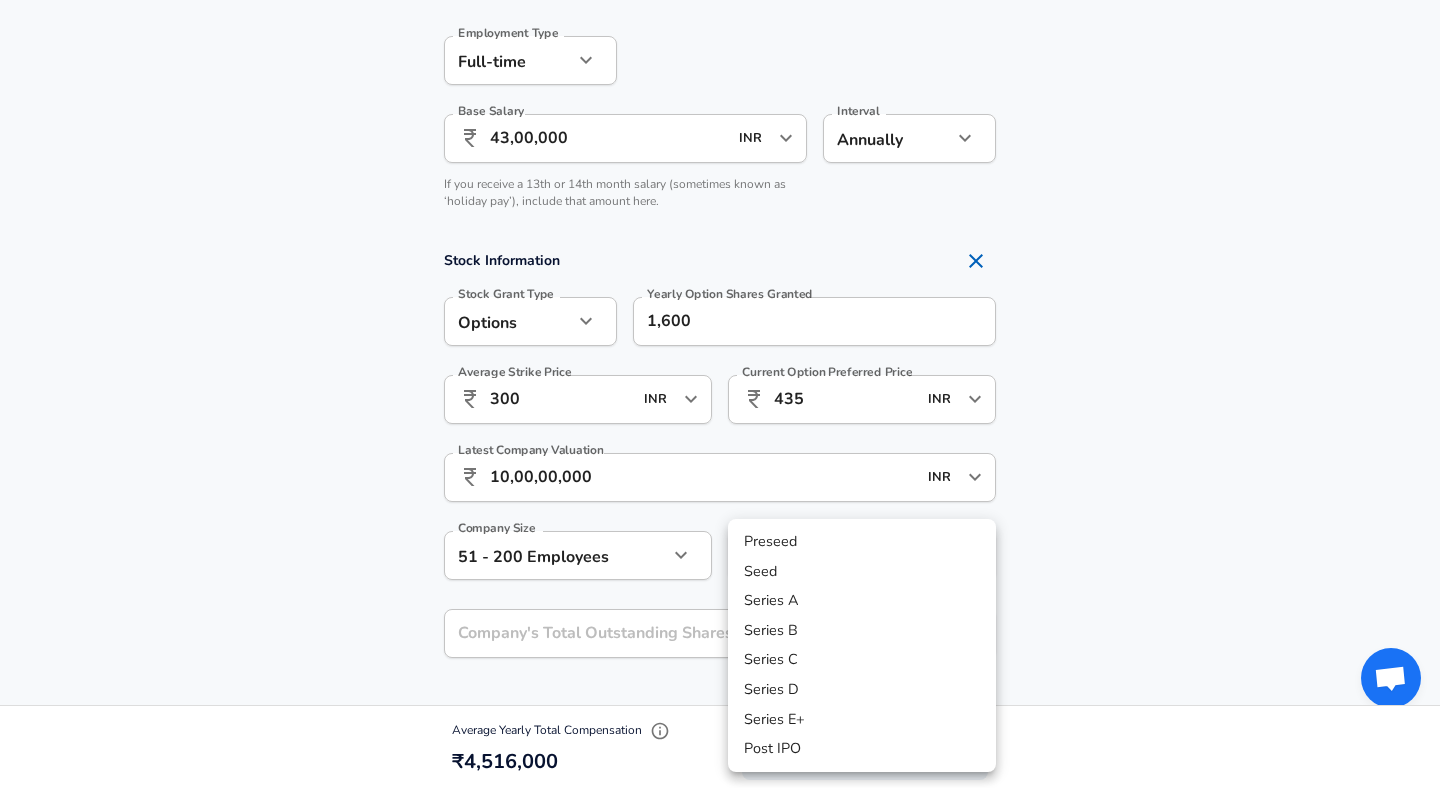 click on "Company BitGo Company   Select the title that closest resembles your official title. This should be similar to the title that was present on your offer letter. Title Backend Software Engineer Title   Select a job family that best fits your role. If you can't find one, select 'Other' to enter a custom job family Job Family Software Engineer Job Family Select Specialization API Development (Back-End) API Development (Back-End) Select Specialization   Level E2 Level Work Experience and Location New Offer Yes 1" at bounding box center (720, -971) 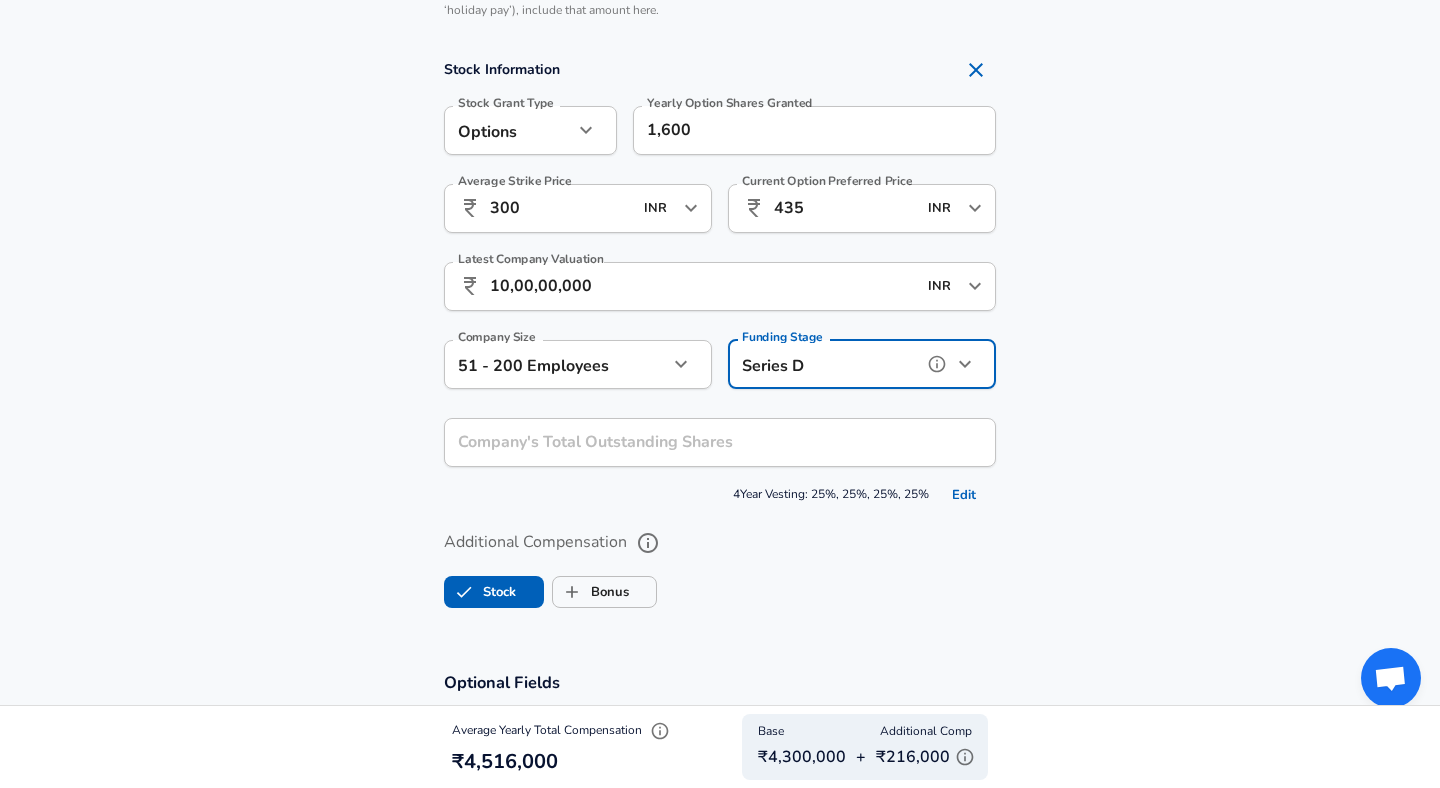 scroll, scrollTop: 1563, scrollLeft: 0, axis: vertical 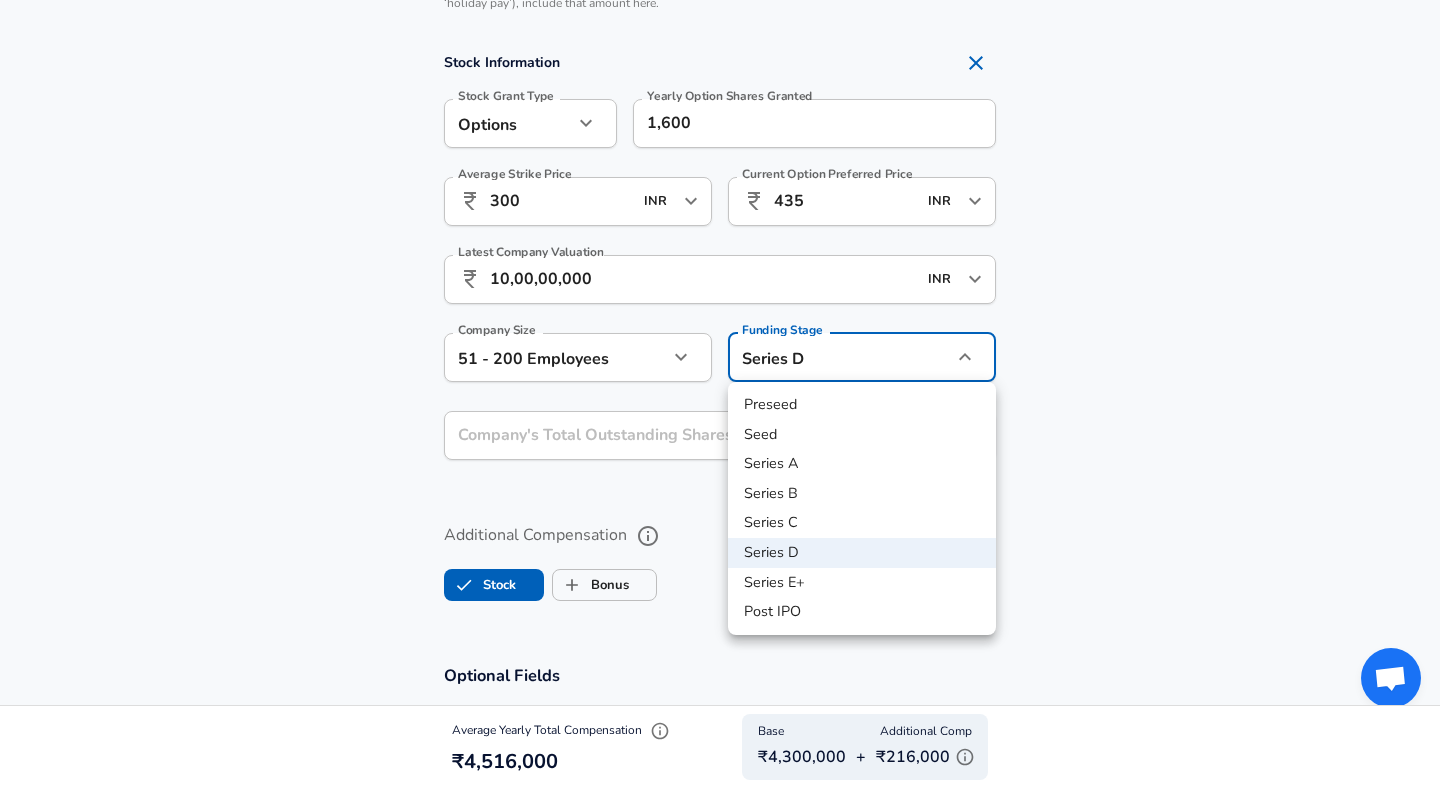 click on "Company BitGo Company   Select the title that closest resembles your official title. This should be similar to the title that was present on your offer letter. Title Backend Software Engineer Title   Select a job family that best fits your role. If you can't find one, select 'Other' to enter a custom job family Job Family Software Engineer Job Family Select Specialization API Development (Back-End) API Development (Back-End) Select Specialization   Level E2 Level Work Experience and Location New Offer Yes 1" at bounding box center [720, -1169] 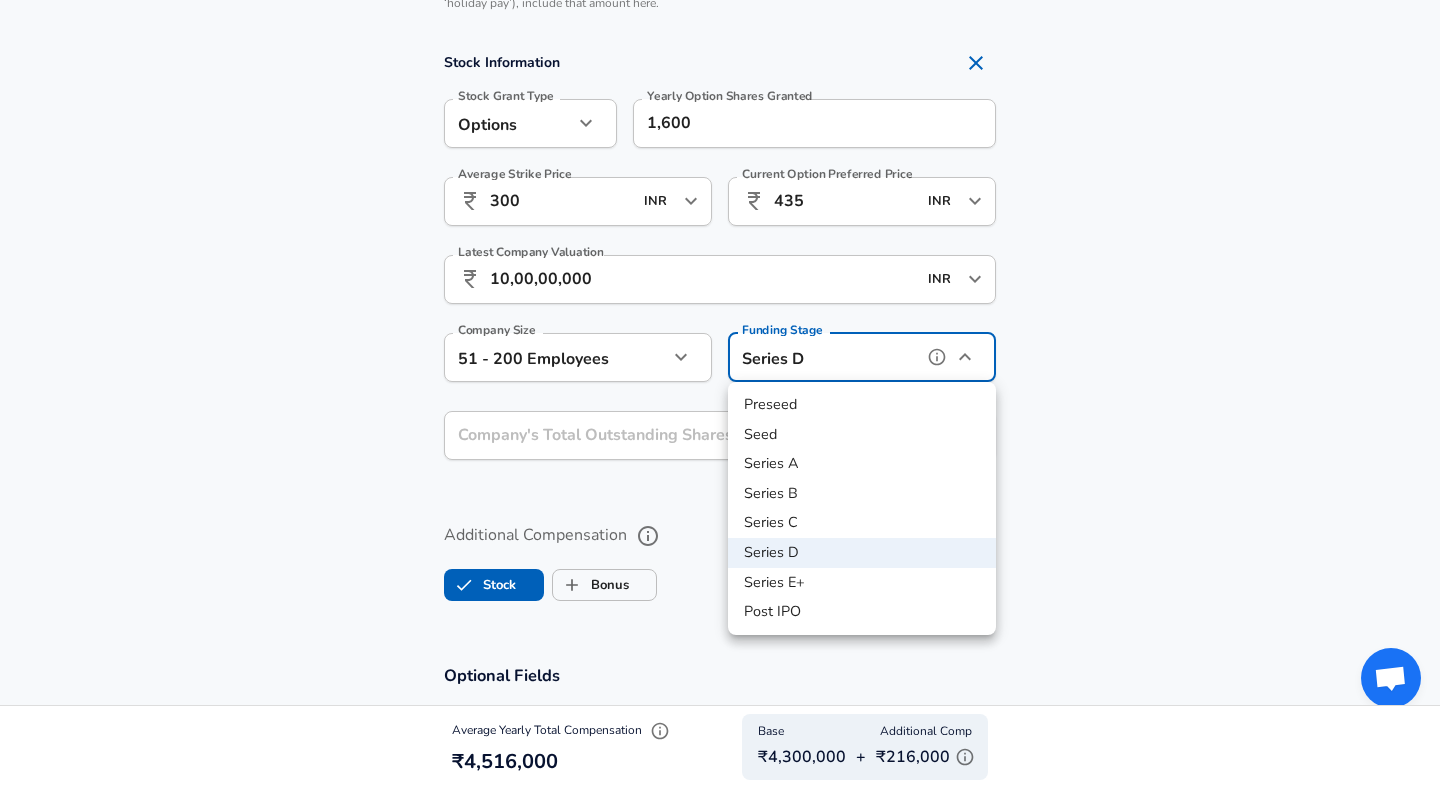 type on "series_c" 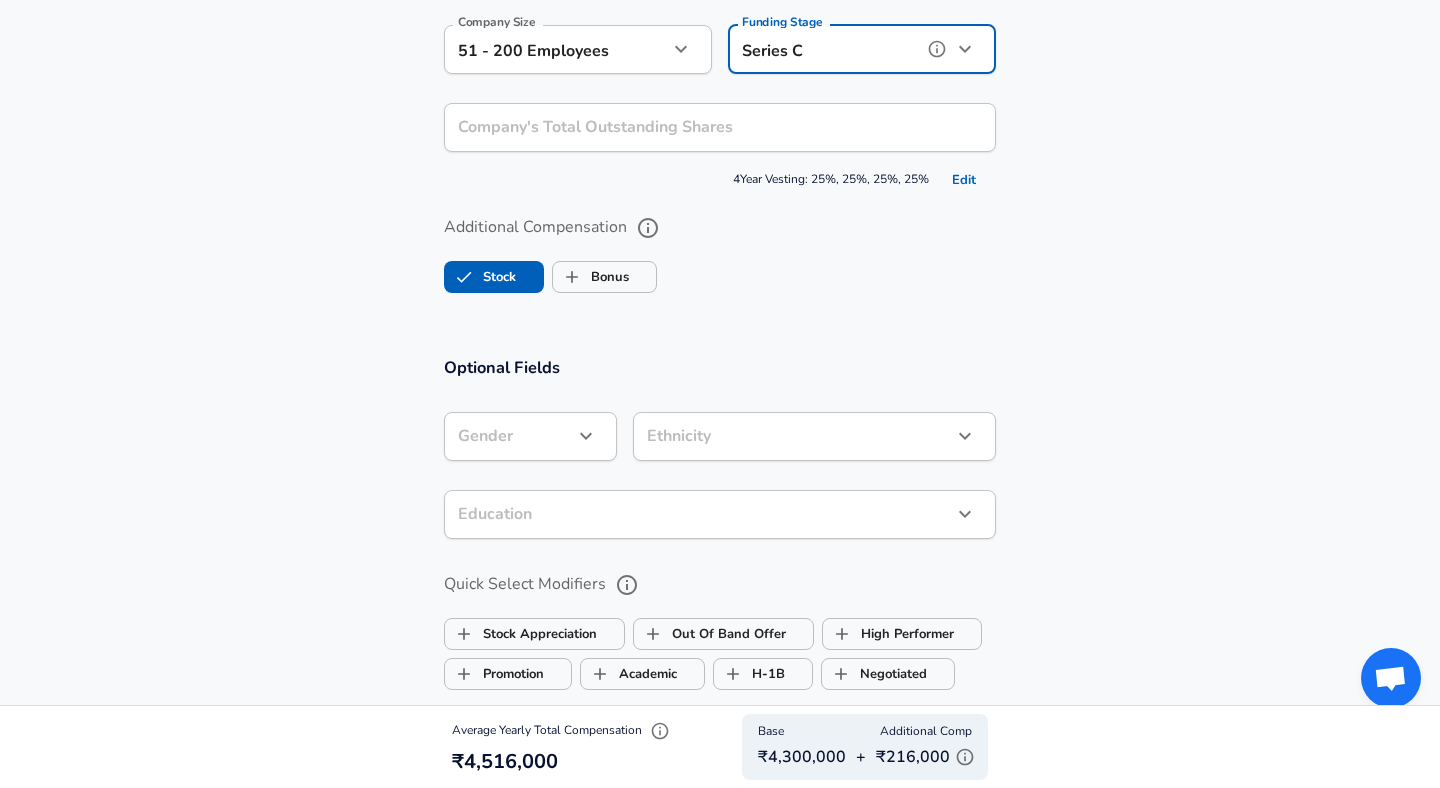 scroll, scrollTop: 1899, scrollLeft: 0, axis: vertical 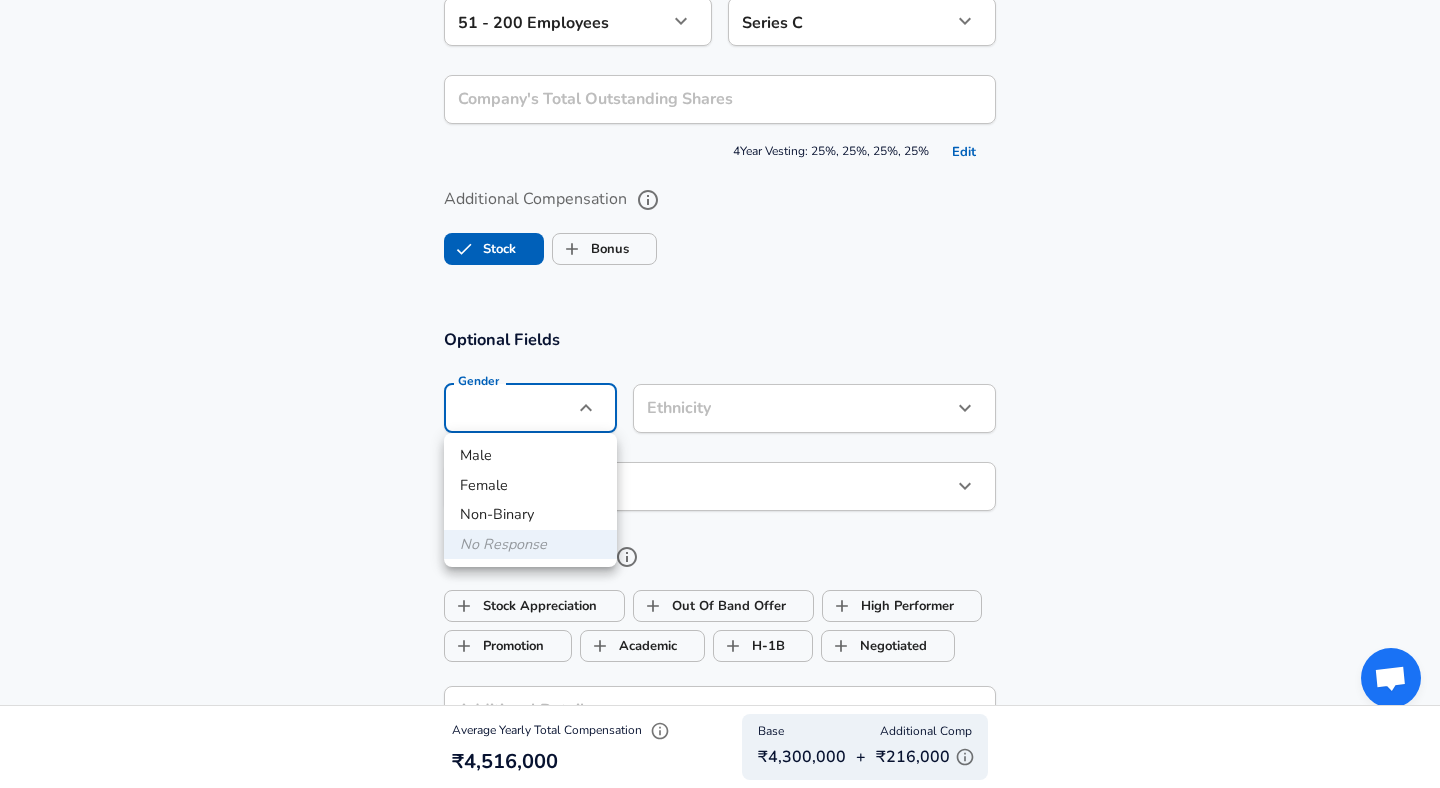 click on "Company BitGo Company   Select the title that closest resembles your official title. This should be similar to the title that was present on your offer letter. Title Backend Software Engineer Title   Select a job family that best fits your role. If you can't find one, select 'Other' to enter a custom job family Job Family Software Engineer Job Family Select Specialization API Development (Back-End) API Development (Back-End) Select Specialization   Level E2 Level Work Experience and Location New Offer Yes 1" at bounding box center [720, -1505] 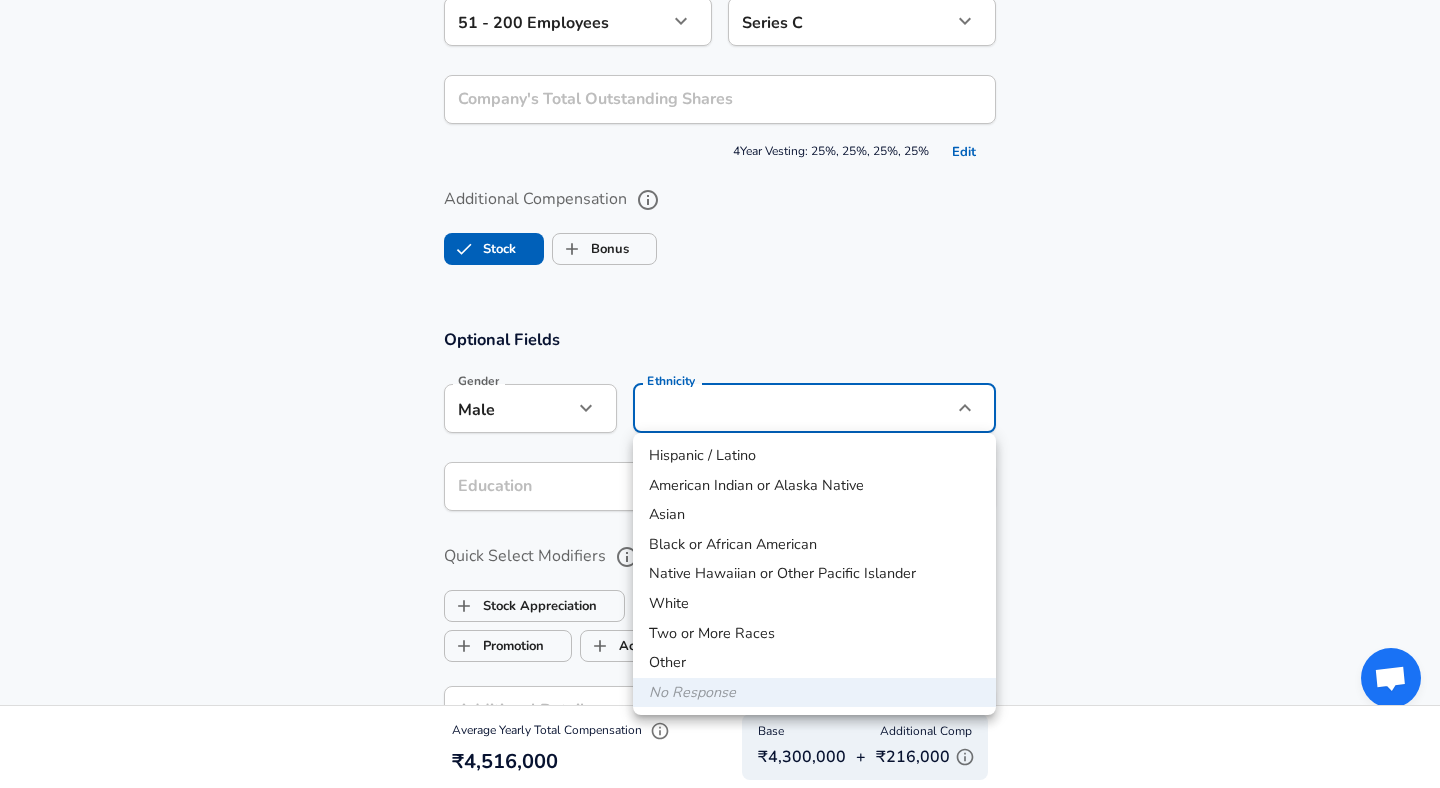 click on "Company BitGo Company   Select the title that closest resembles your official title. This should be similar to the title that was present on your offer letter. Title Backend Software Engineer Title   Select a job family that best fits your role. If you can't find one, select 'Other' to enter a custom job family Job Family Software Engineer Job Family Select Specialization API Development (Back-End) API Development (Back-End) Select Specialization   Level E2 Level Work Experience and Location New Offer Yes 1" at bounding box center (720, -1505) 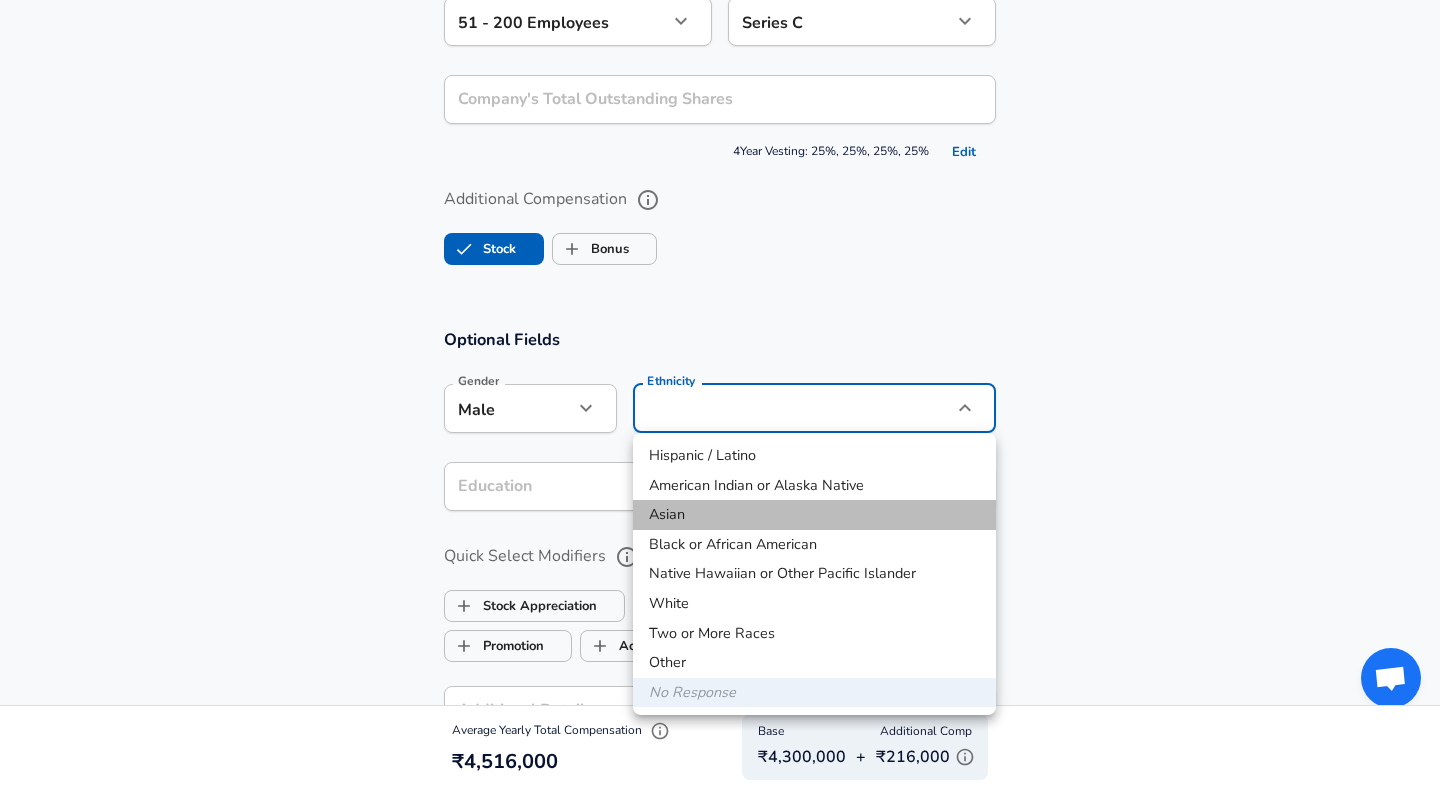 click on "Asian" at bounding box center (814, 515) 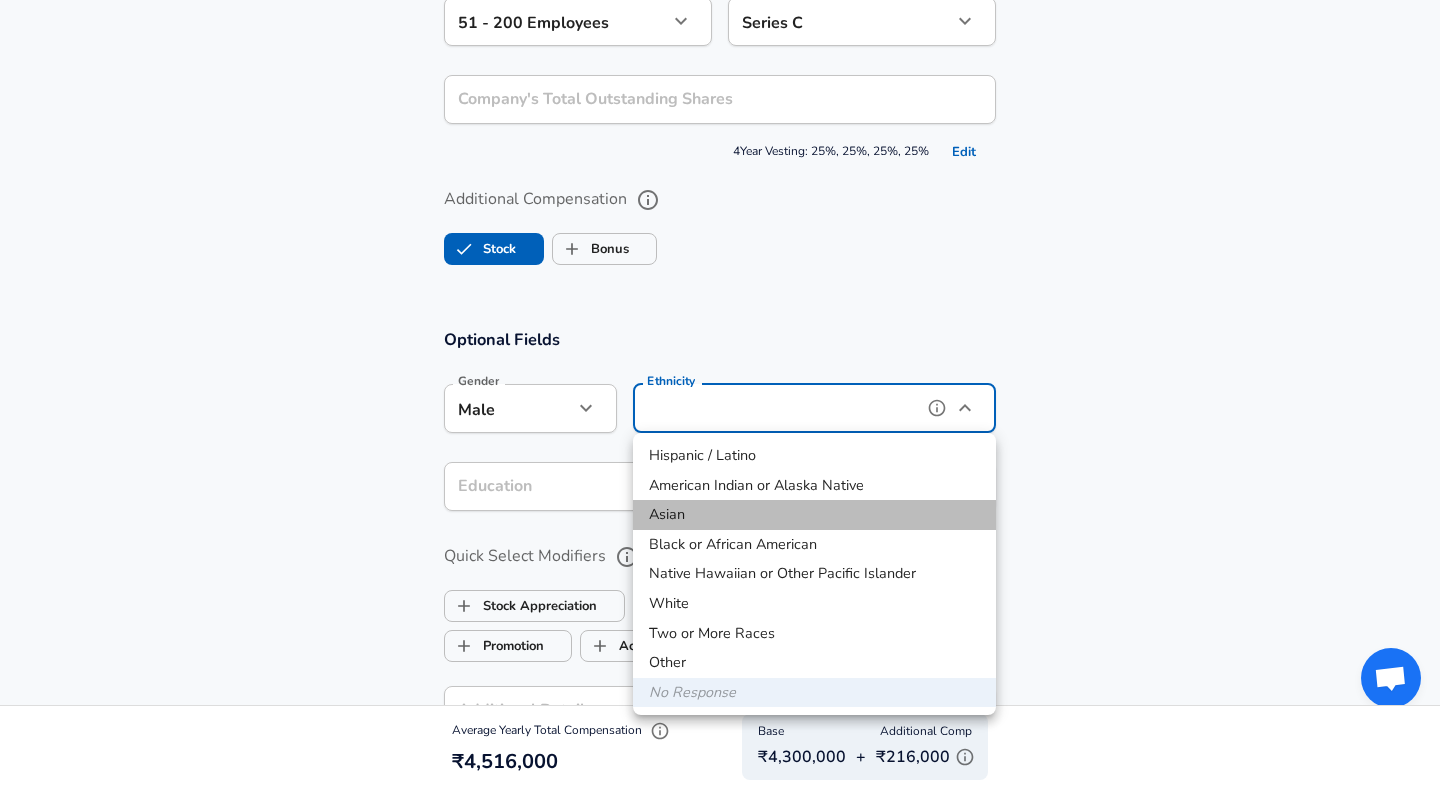 type on "Asian" 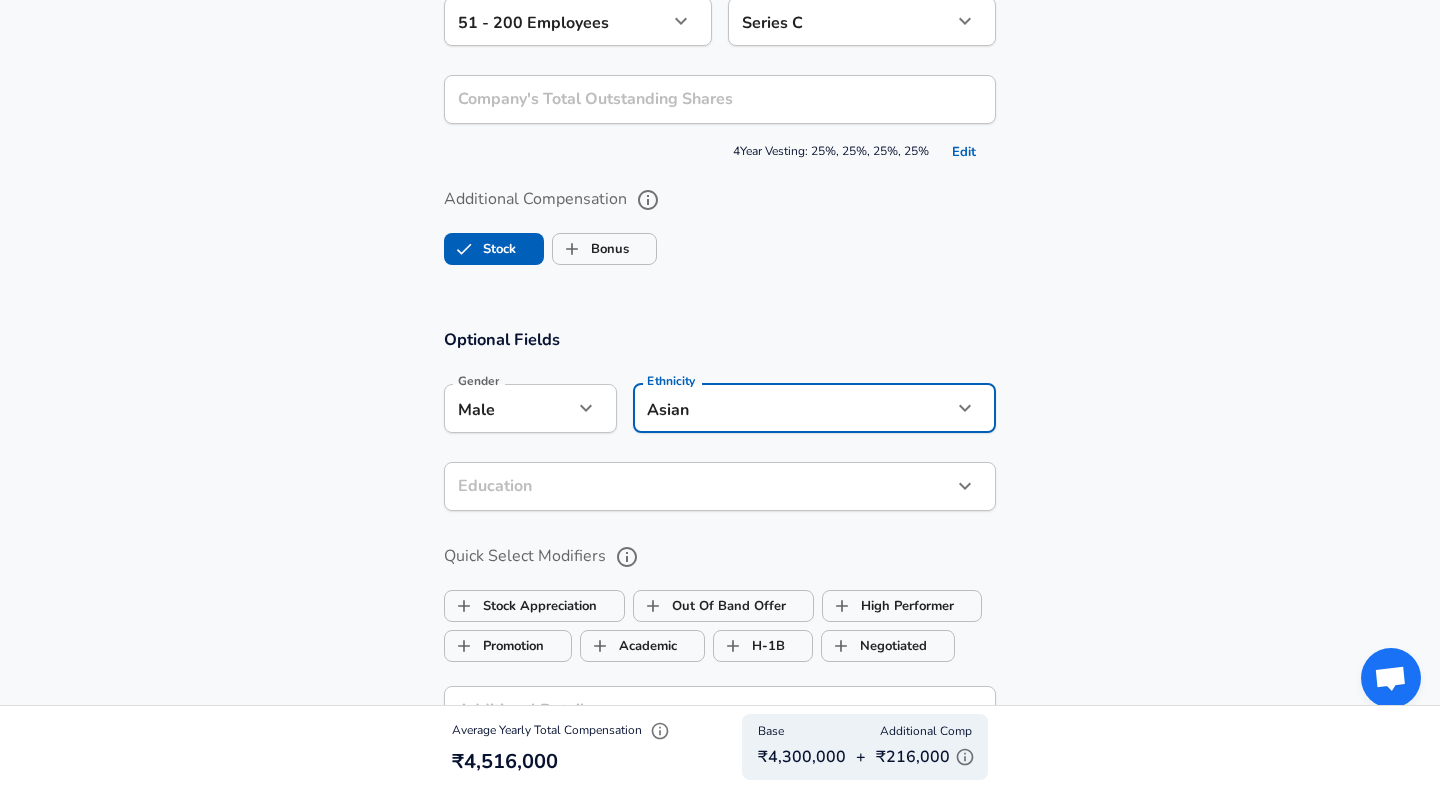 click on "Company BitGo Company   Select the title that closest resembles your official title. This should be similar to the title that was present on your offer letter. Title Backend Software Engineer Title   Select a job family that best fits your role. If you can't find one, select 'Other' to enter a custom job family Job Family Software Engineer Job Family Select Specialization API Development (Back-End) API Development (Back-End) Select Specialization   Level E2 Level Work Experience and Location New Offer Yes 1" at bounding box center (720, -1505) 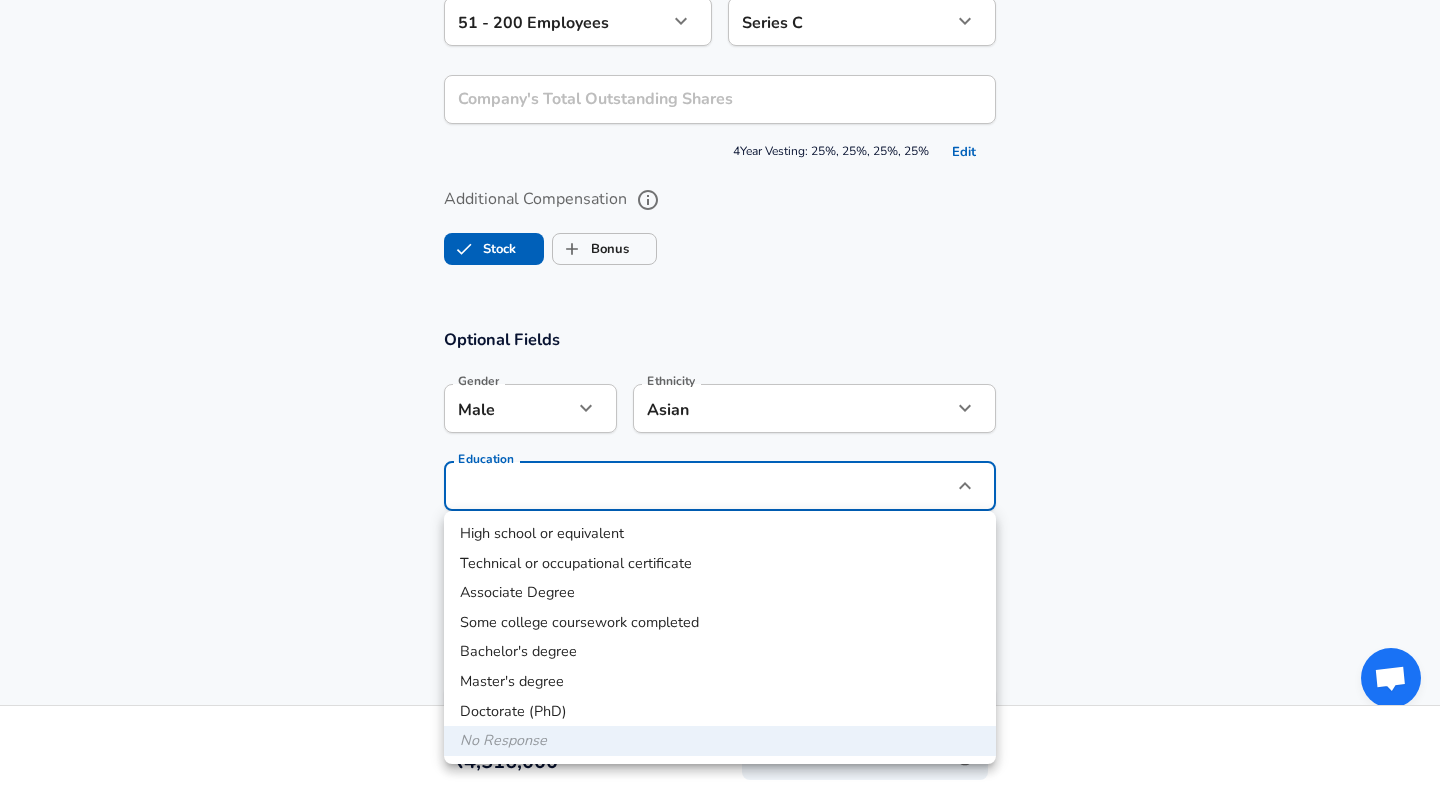 click on "Bachelor's degree" at bounding box center (720, 652) 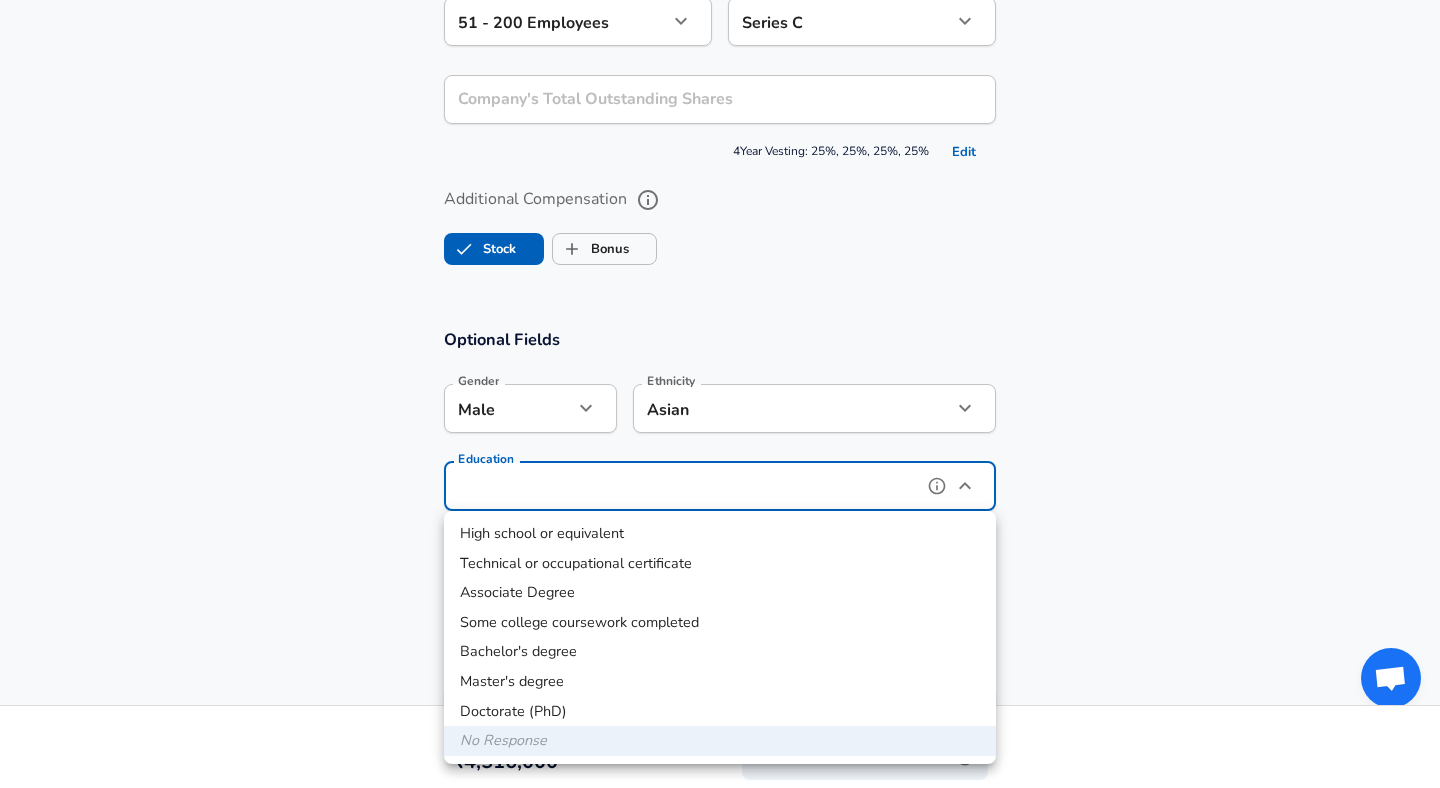 type on "Bachelors degree" 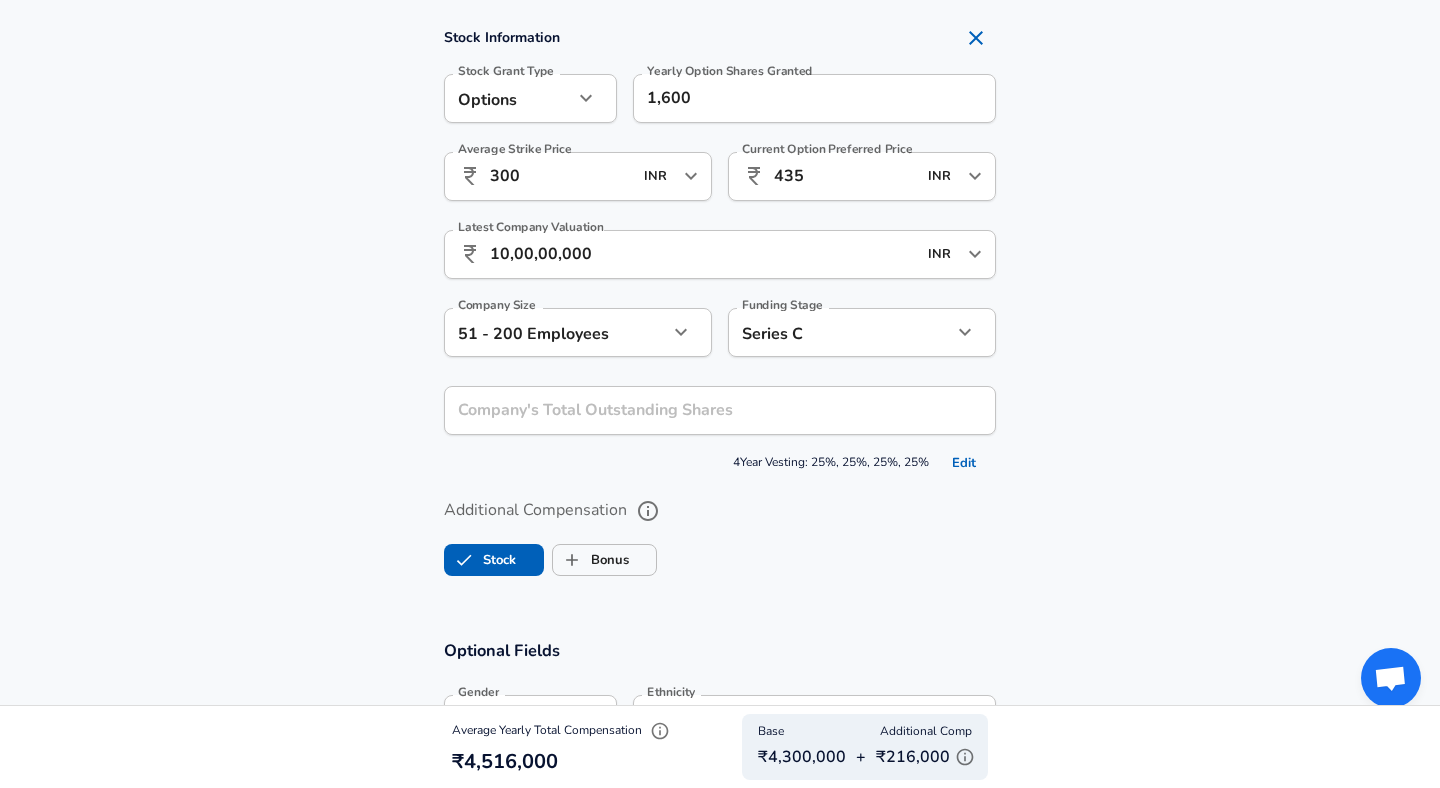 scroll, scrollTop: 1589, scrollLeft: 0, axis: vertical 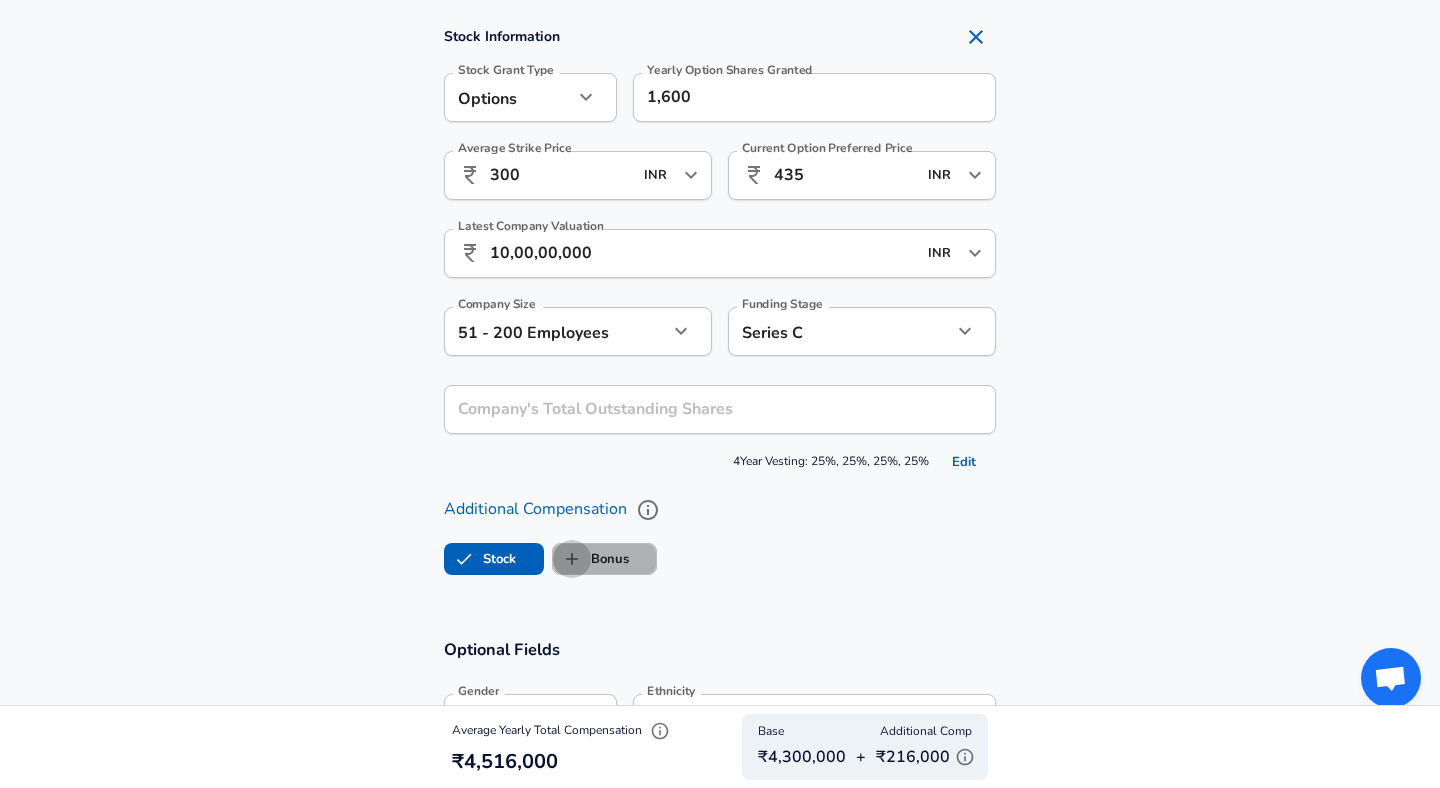 click on "Bonus" at bounding box center [572, 559] 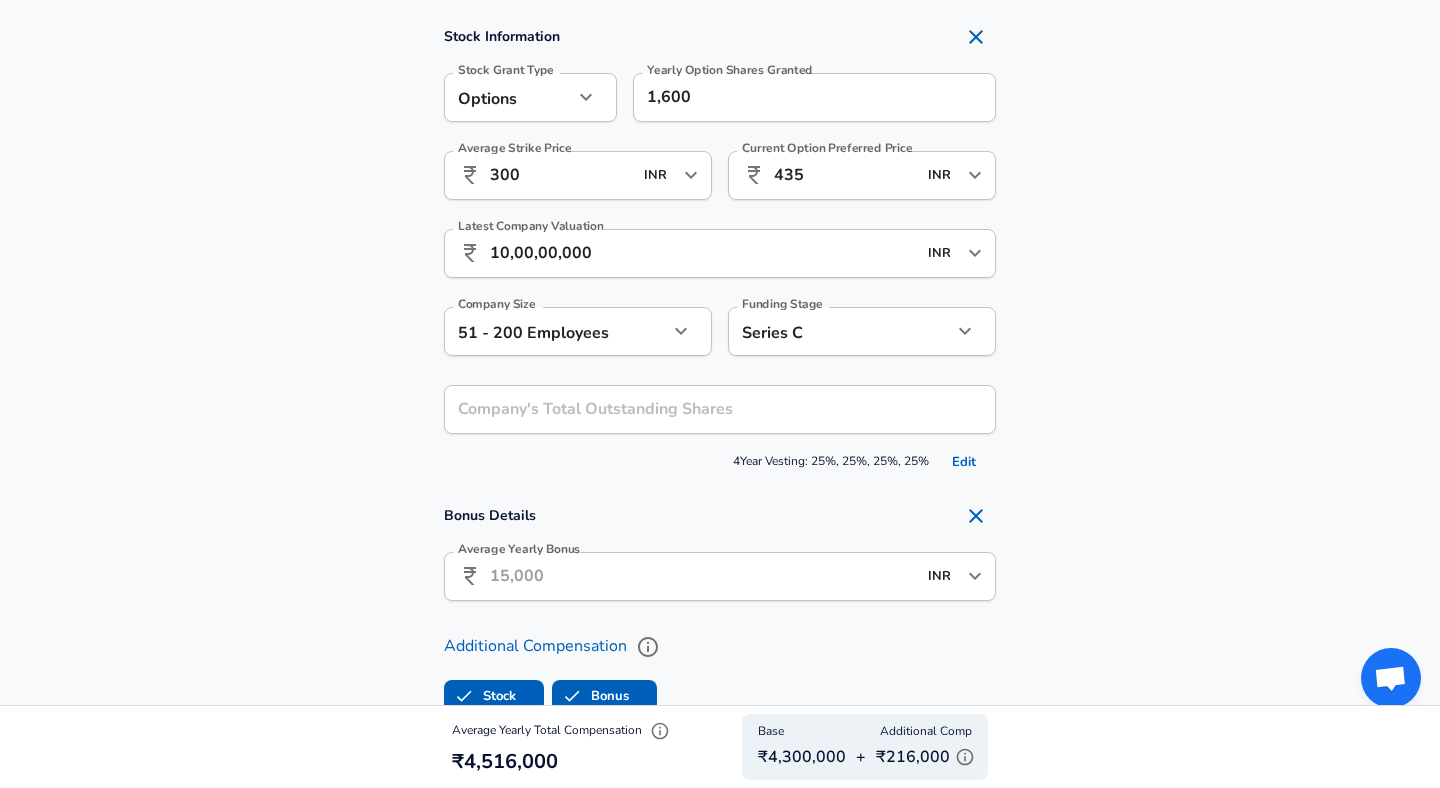 checkbox on "true" 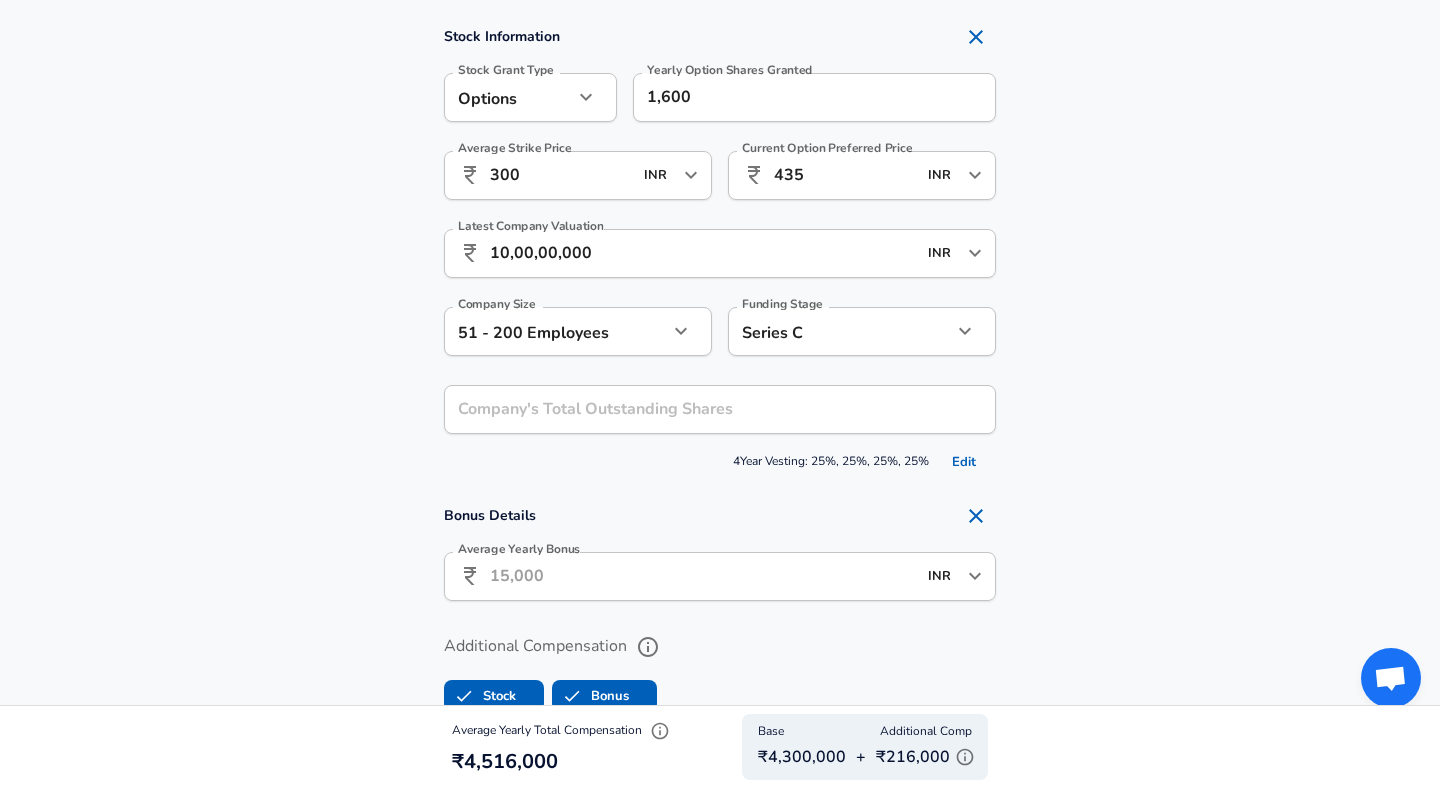 click on "Average Yearly Bonus" at bounding box center (703, 576) 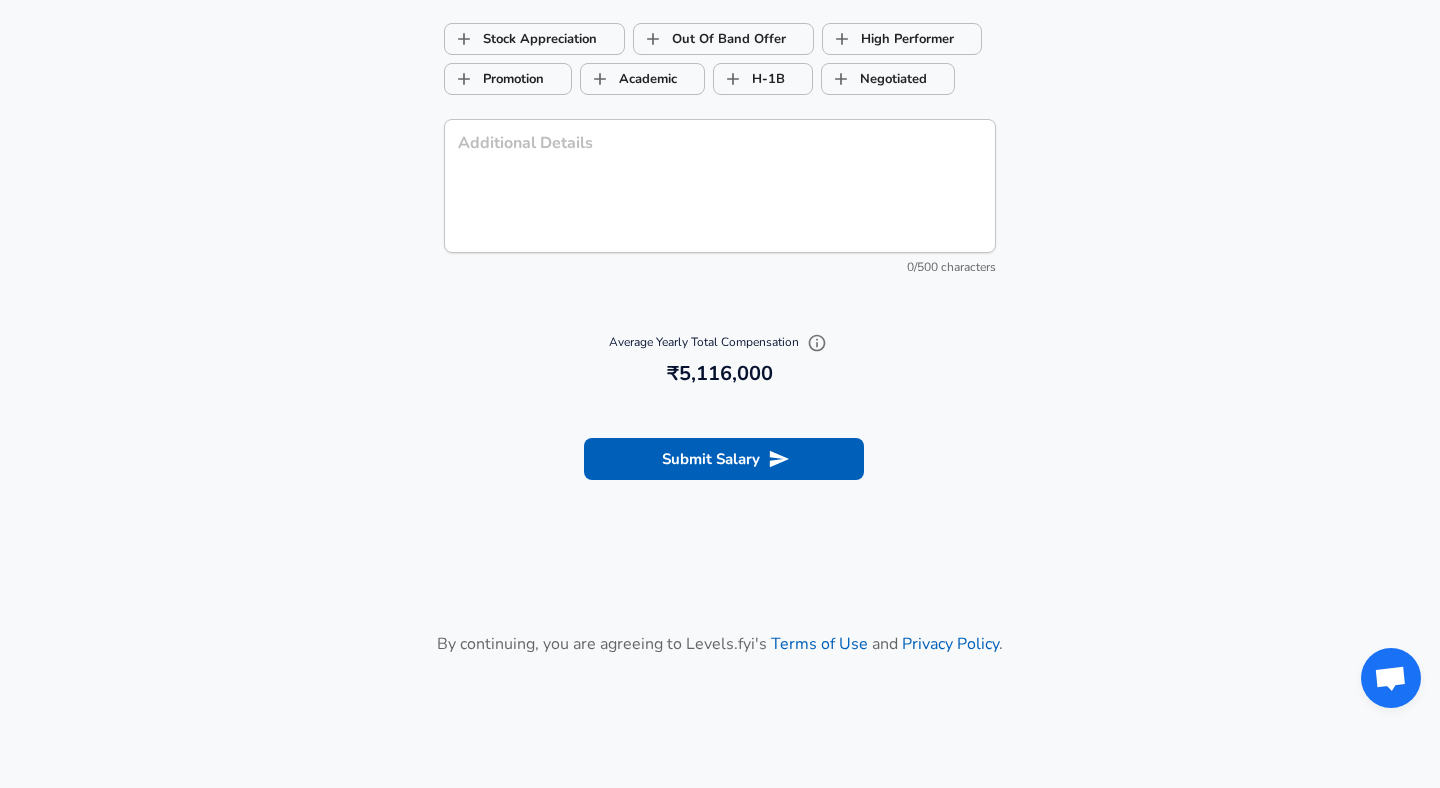 scroll, scrollTop: 2621, scrollLeft: 0, axis: vertical 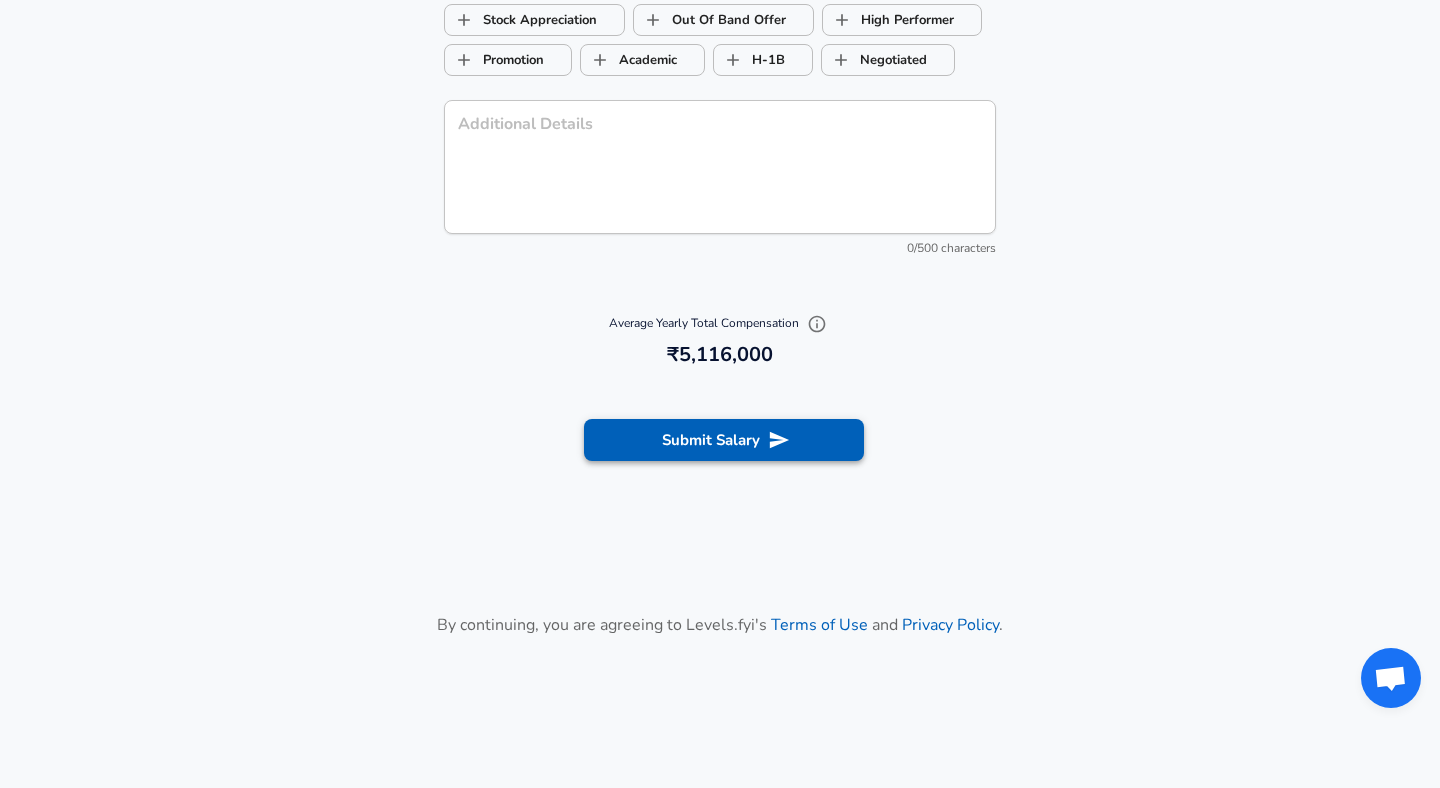 type on "6,00,000" 